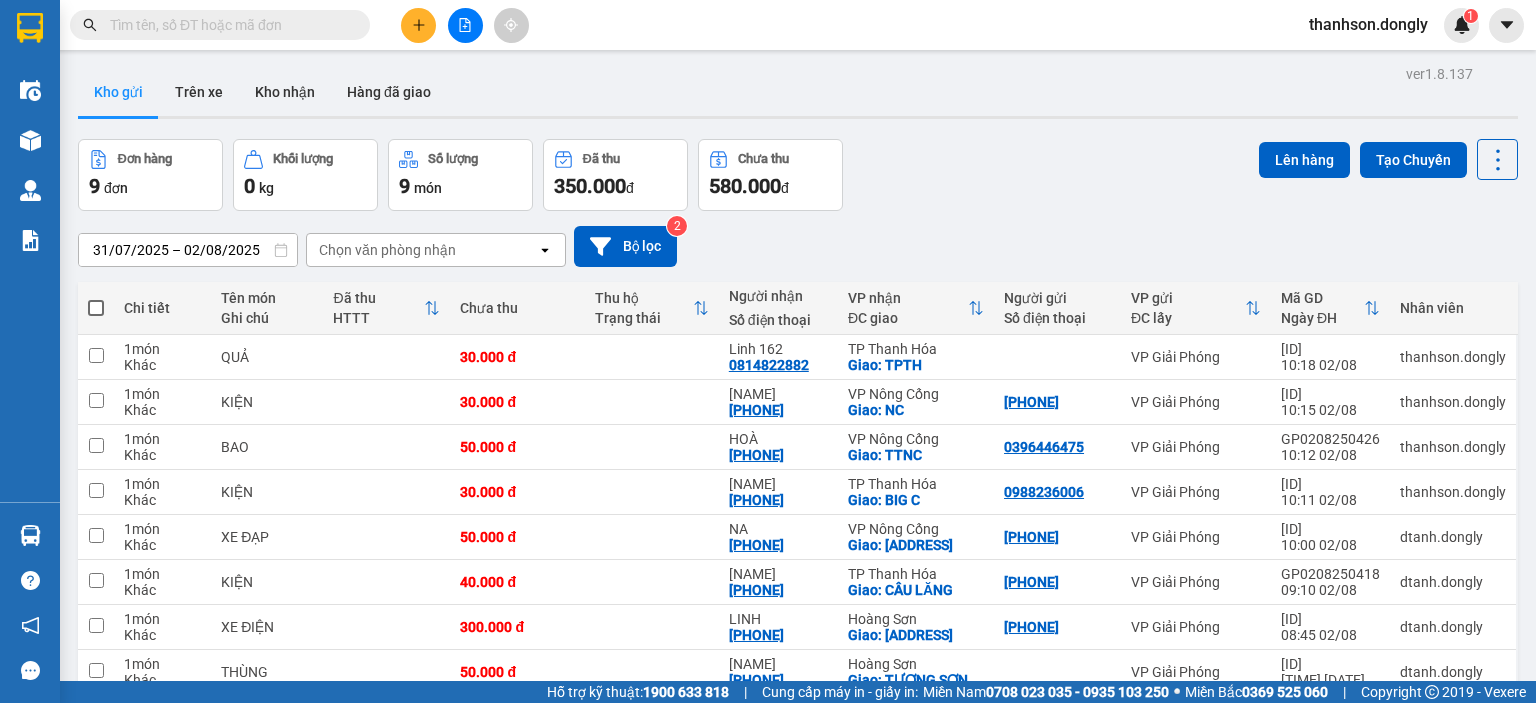 scroll, scrollTop: 0, scrollLeft: 0, axis: both 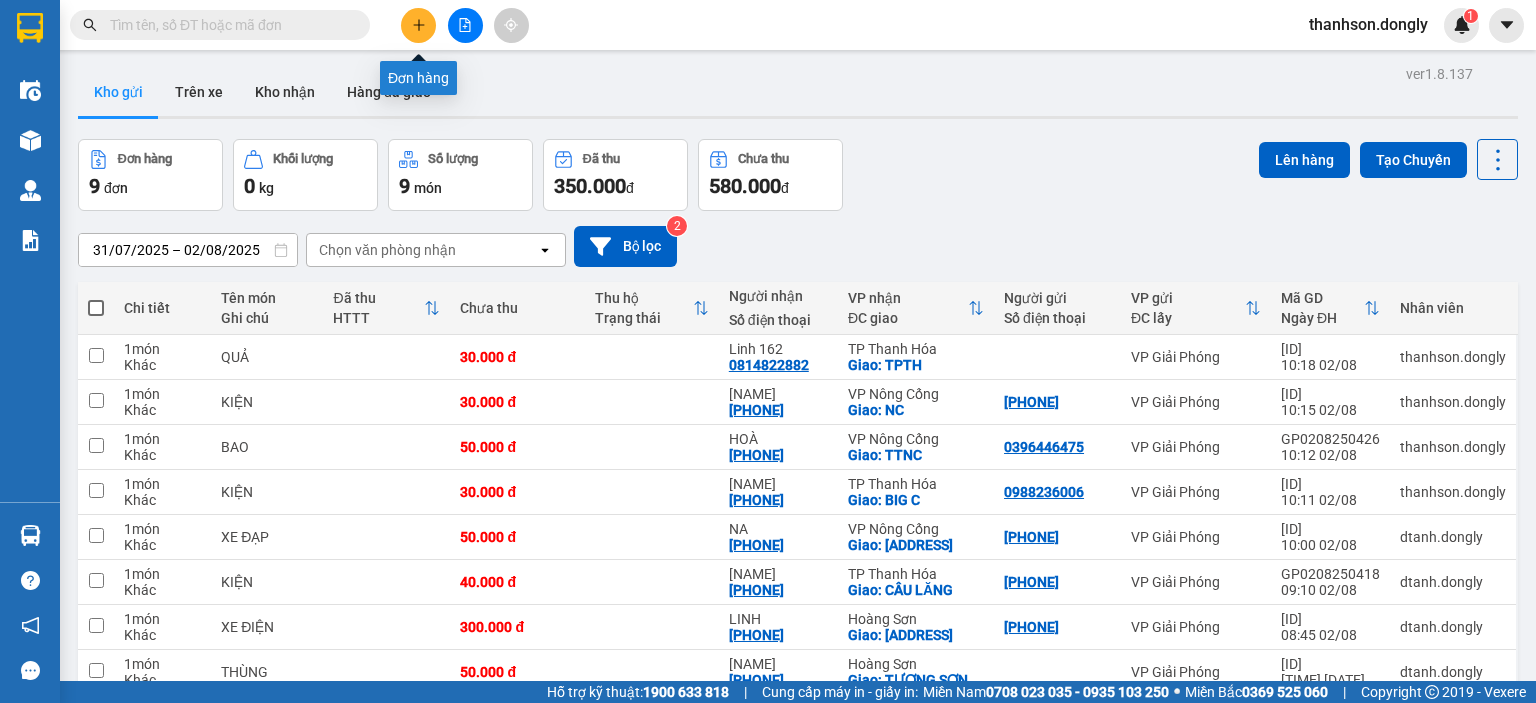 click 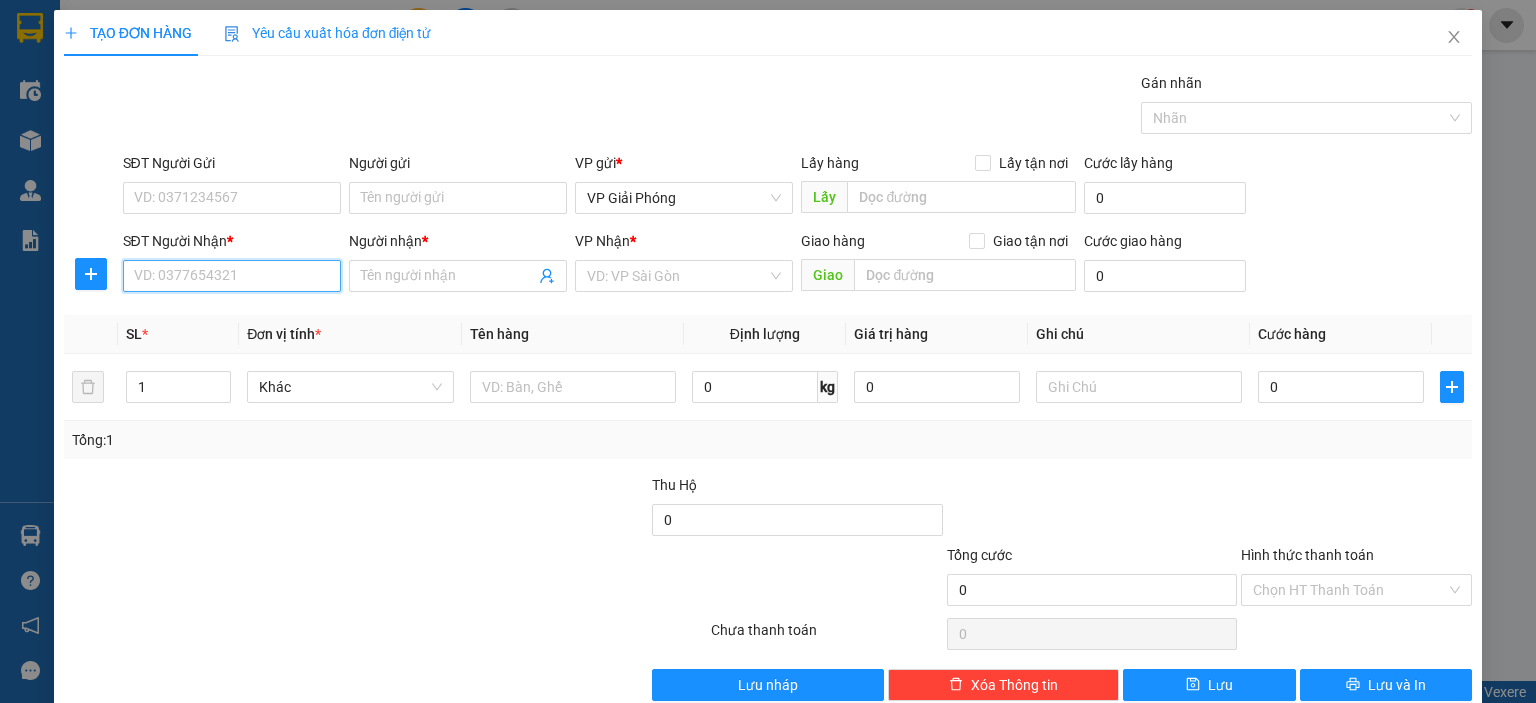 click on "SĐT Người Nhận  *" at bounding box center [232, 276] 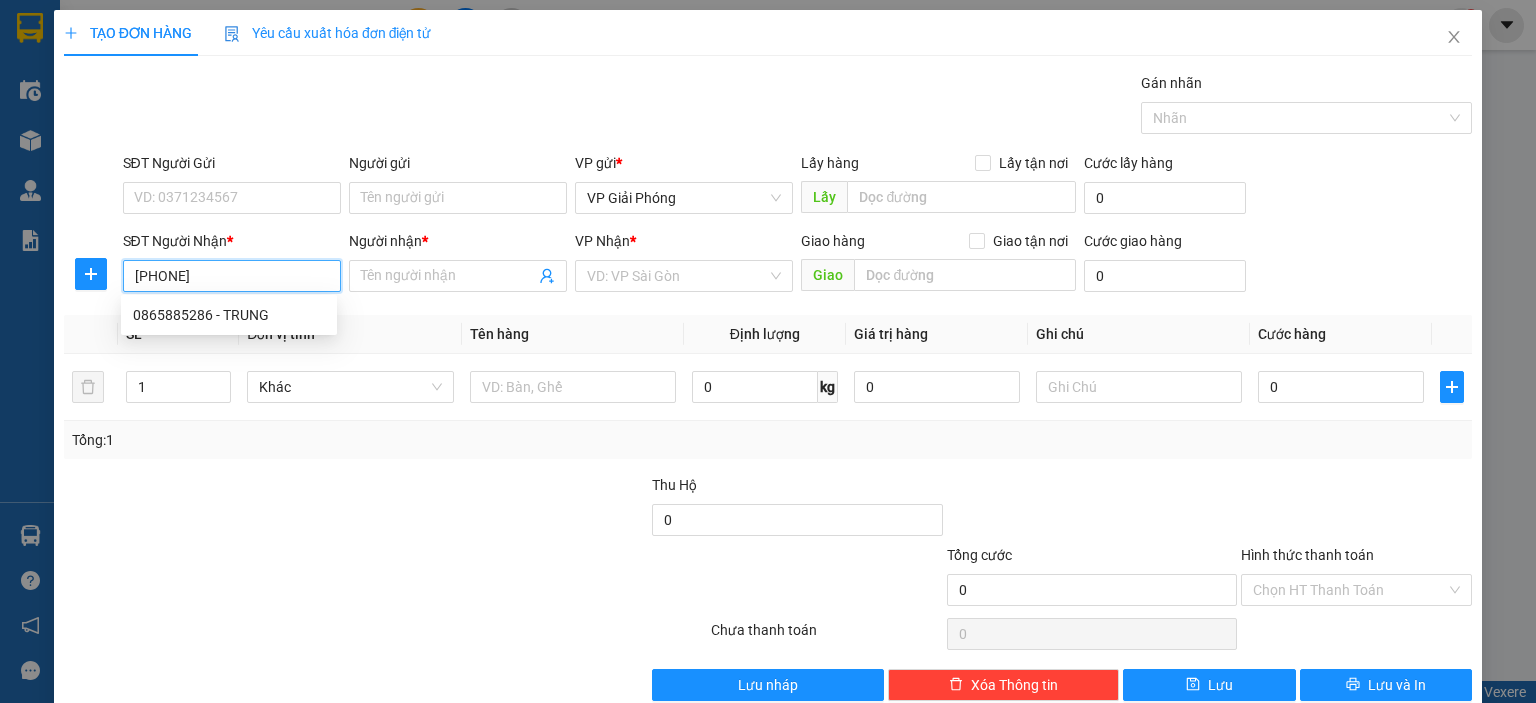 type on "[PHONE]" 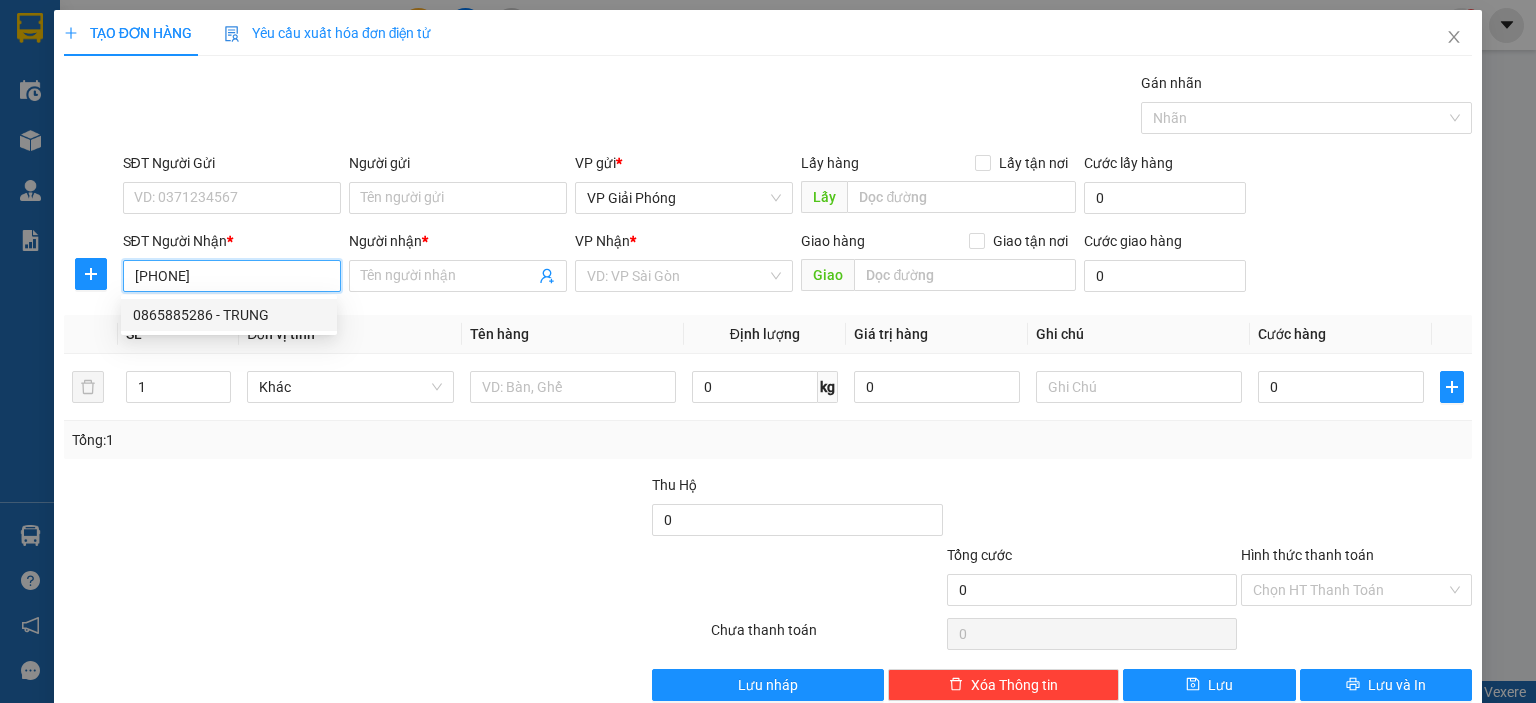 click on "0865885286 - TRUNG" at bounding box center (229, 315) 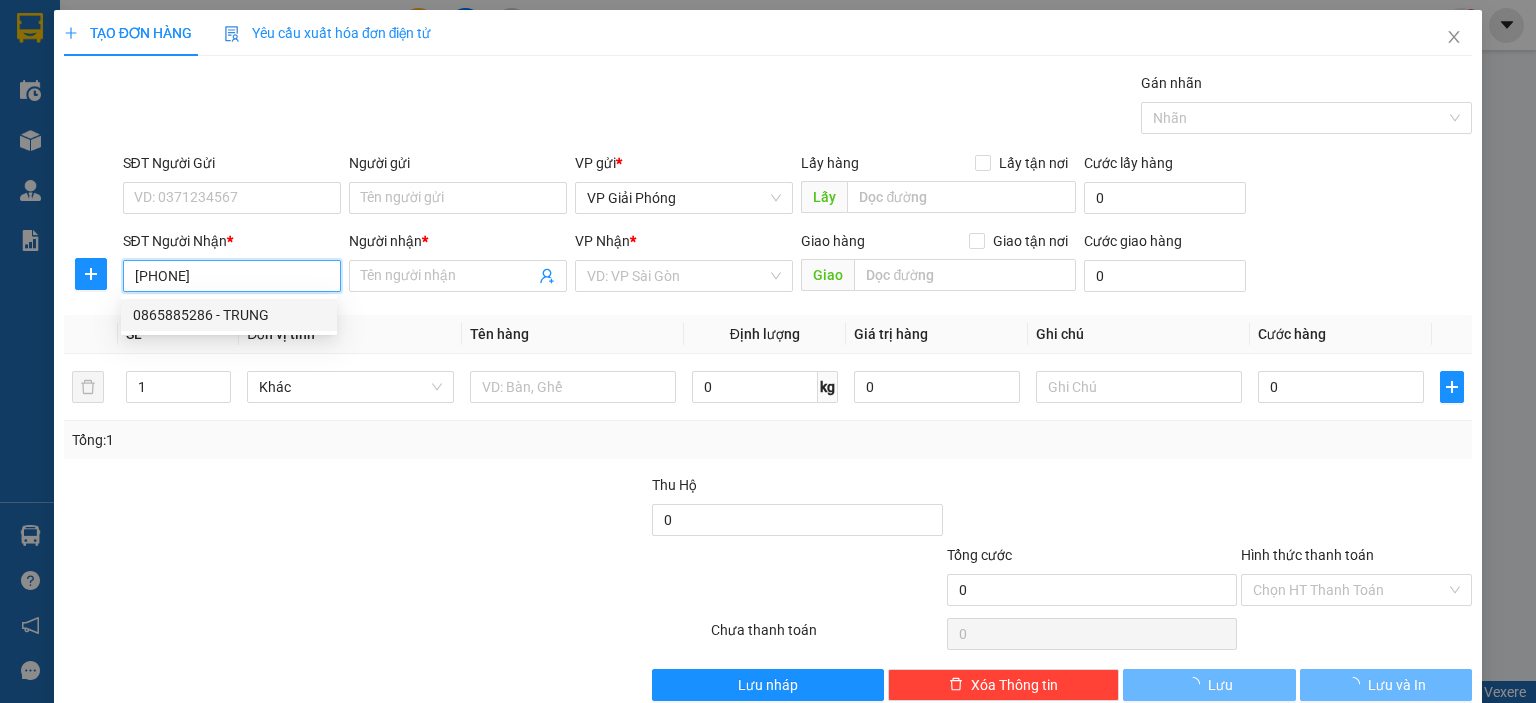 type on "TRUNG" 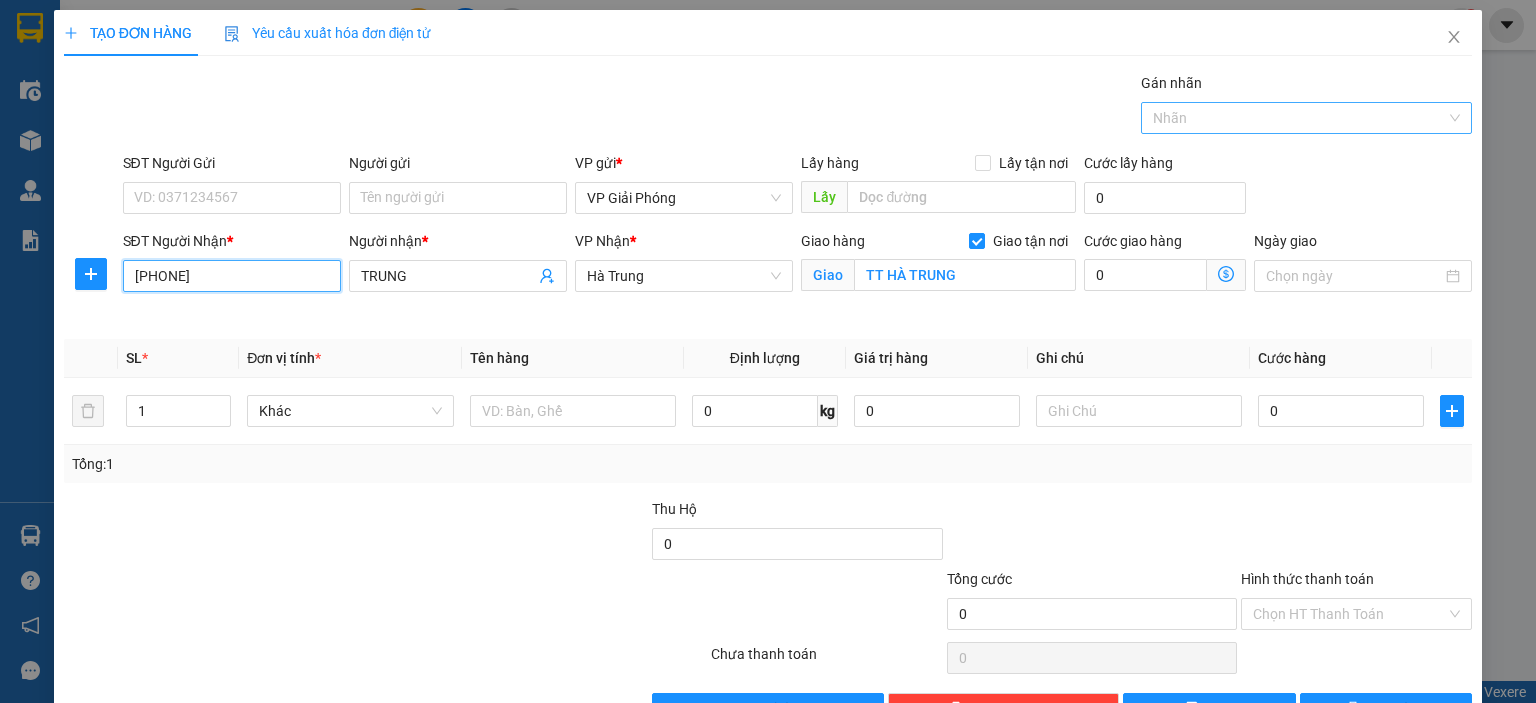 click at bounding box center [1296, 118] 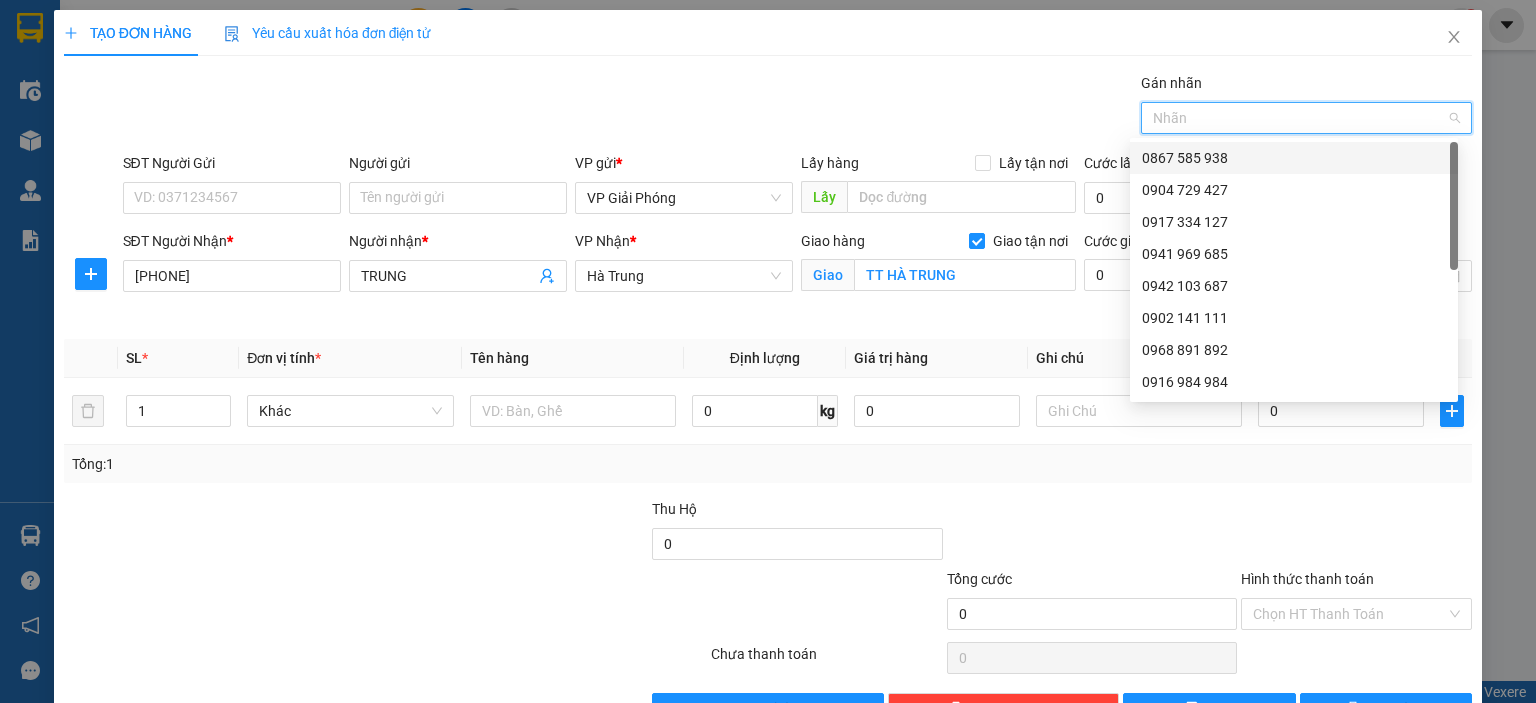 click on "0867 585 938" at bounding box center [1294, 158] 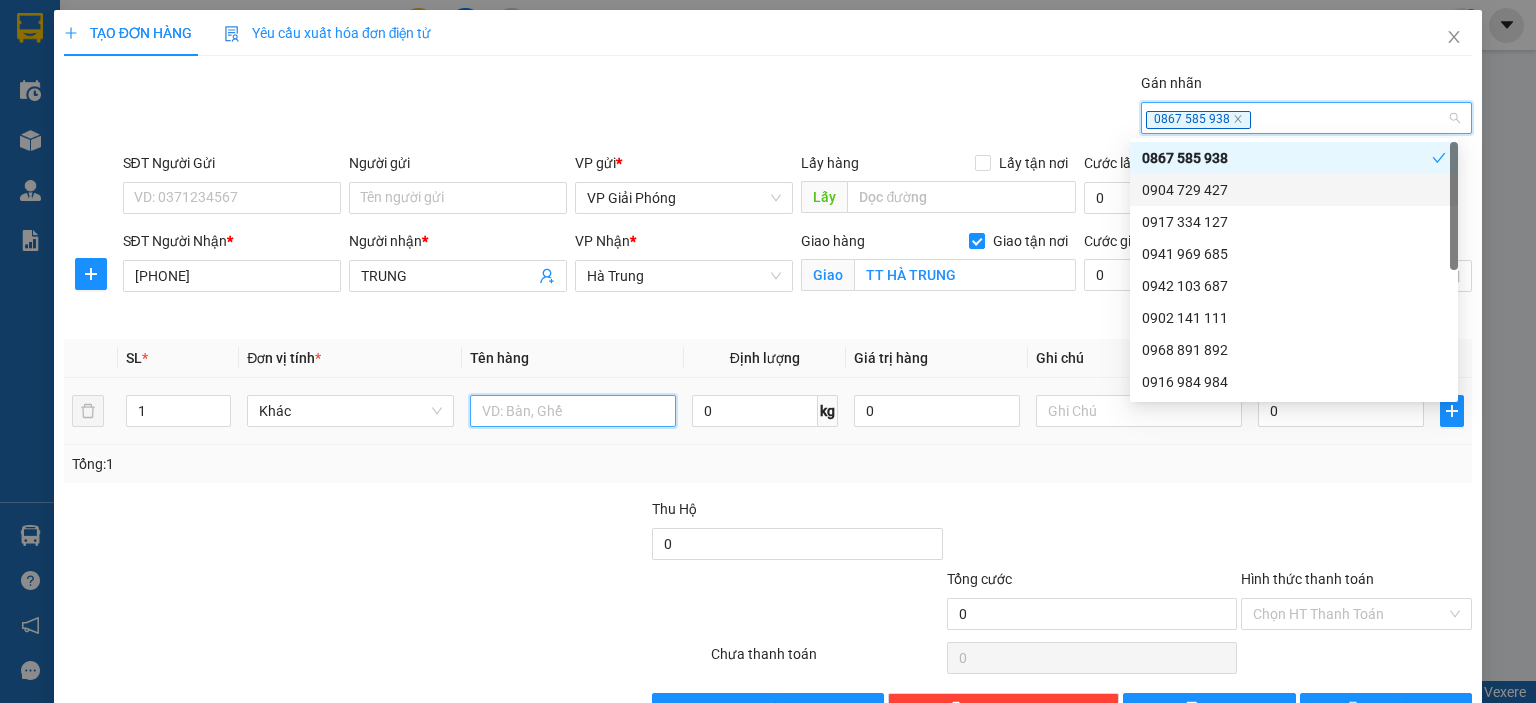 click at bounding box center [573, 411] 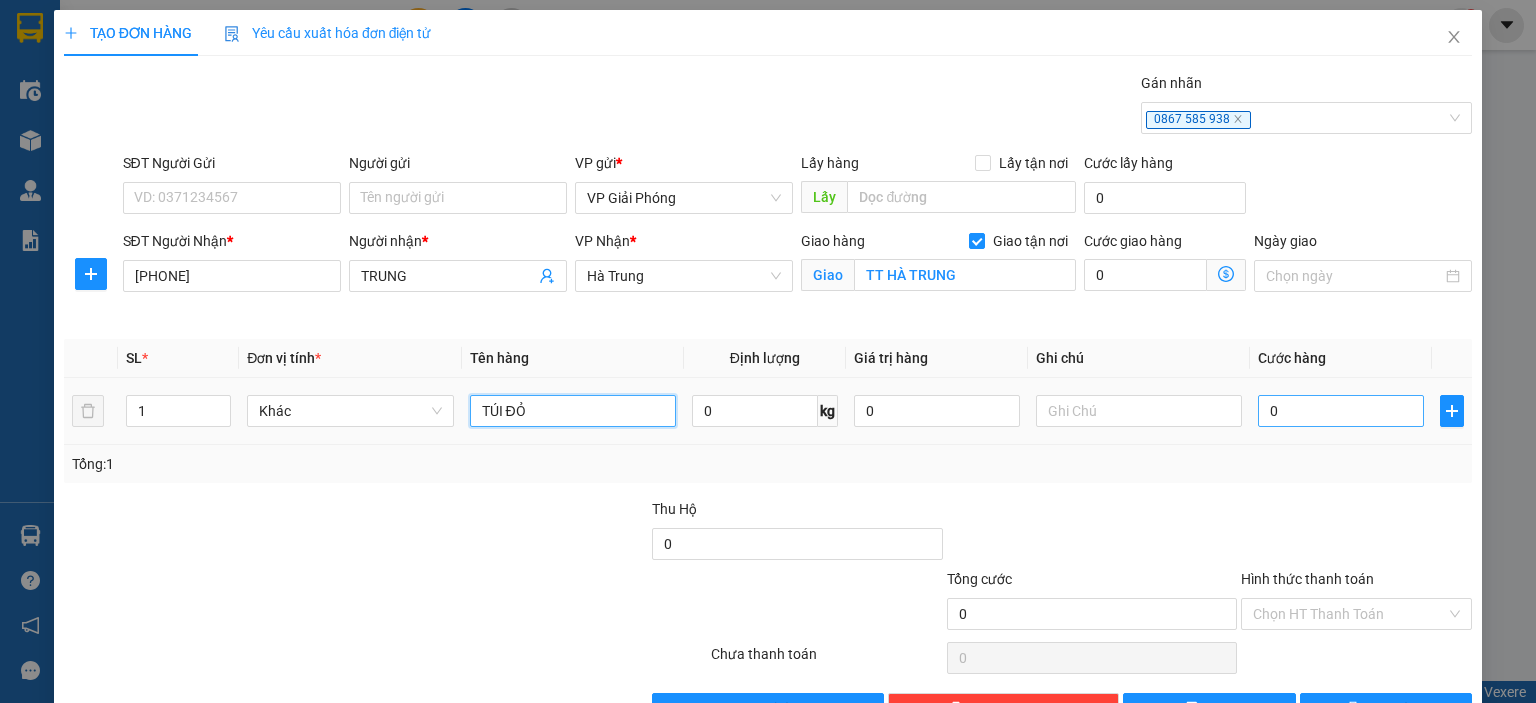 type on "TÚI ĐỎ" 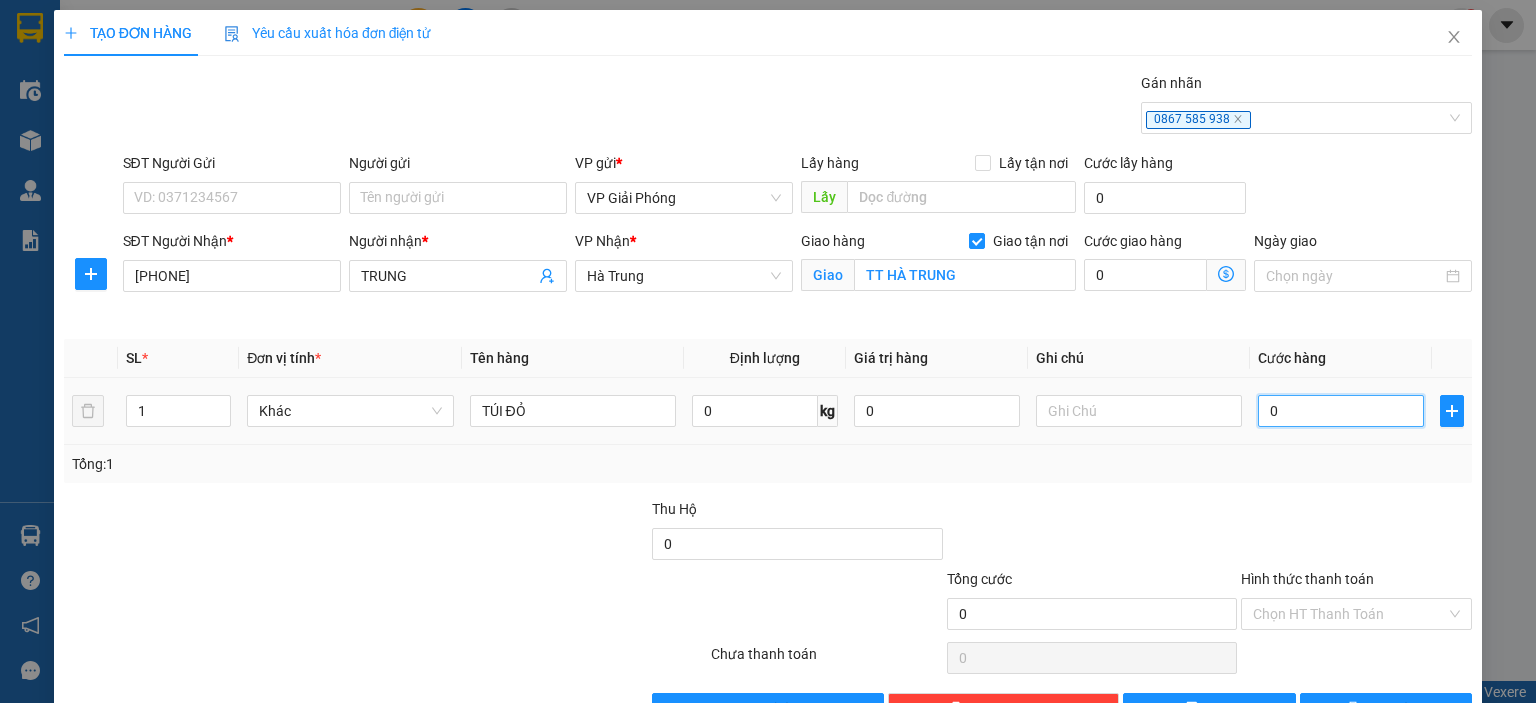 click on "0" at bounding box center (1341, 411) 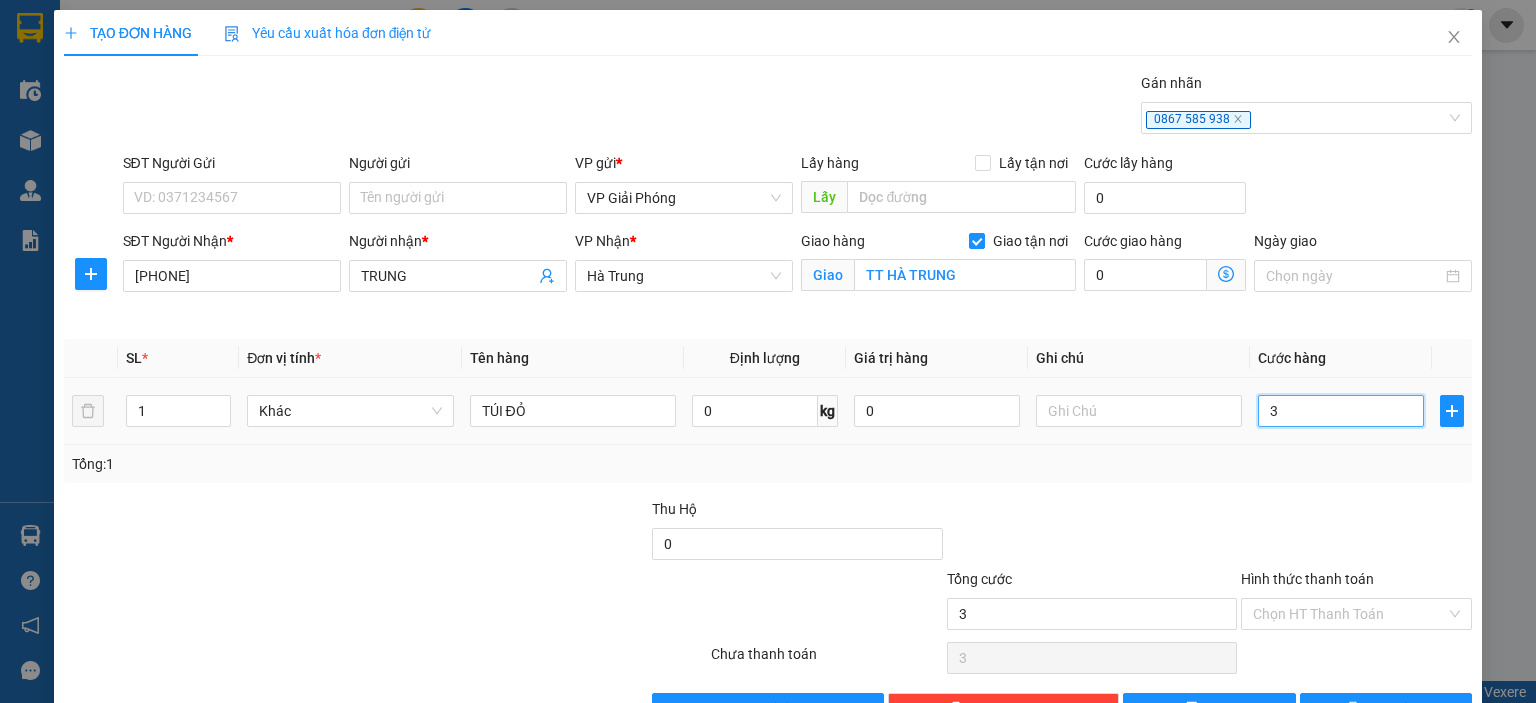 type on "30" 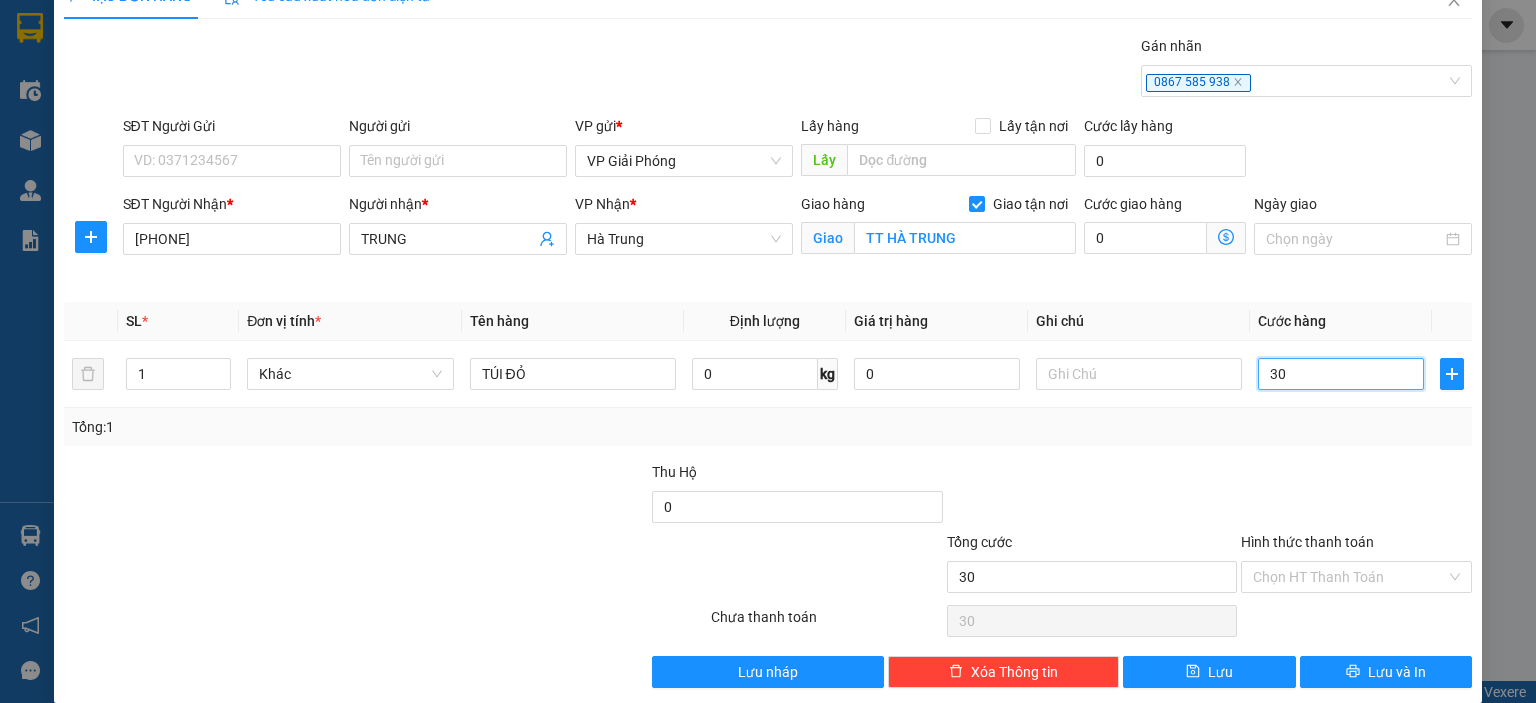 scroll, scrollTop: 58, scrollLeft: 0, axis: vertical 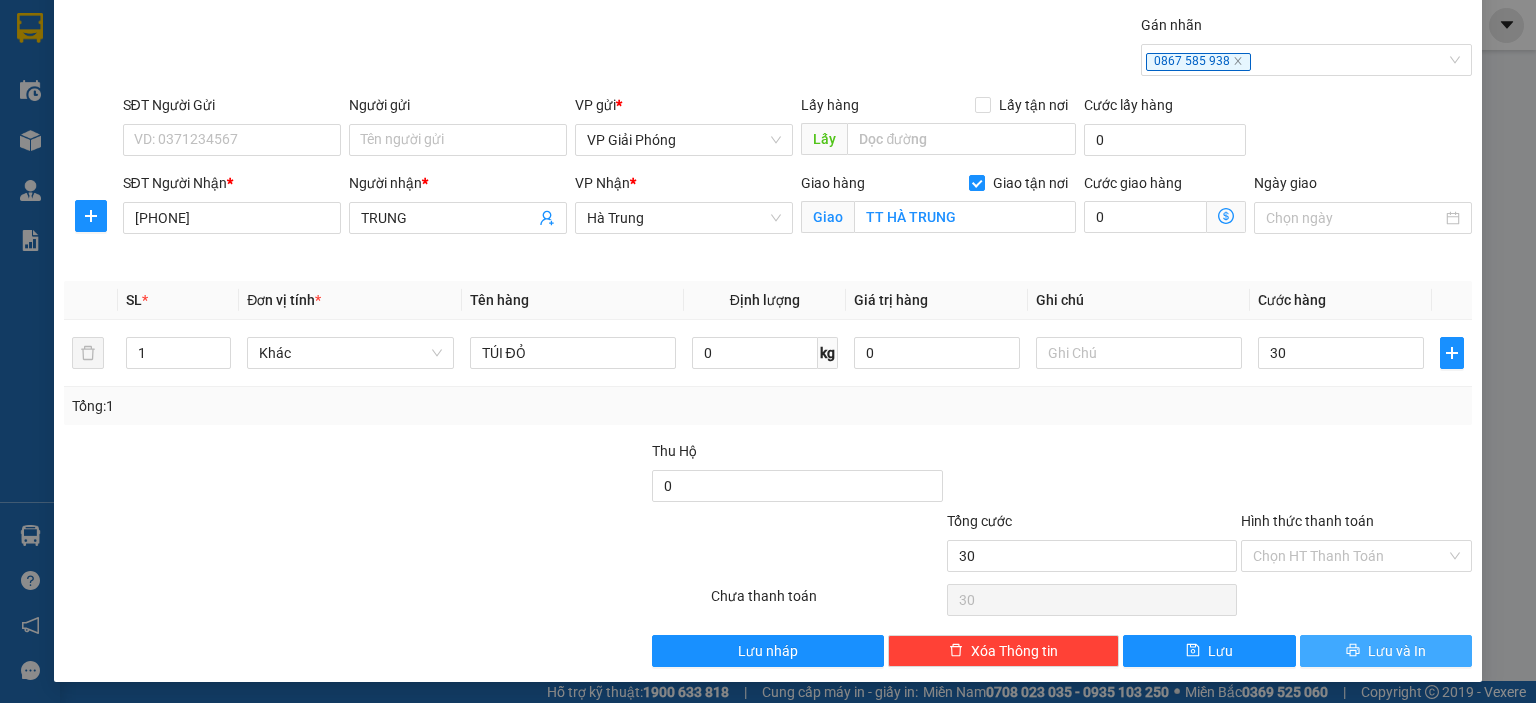 type on "30.000" 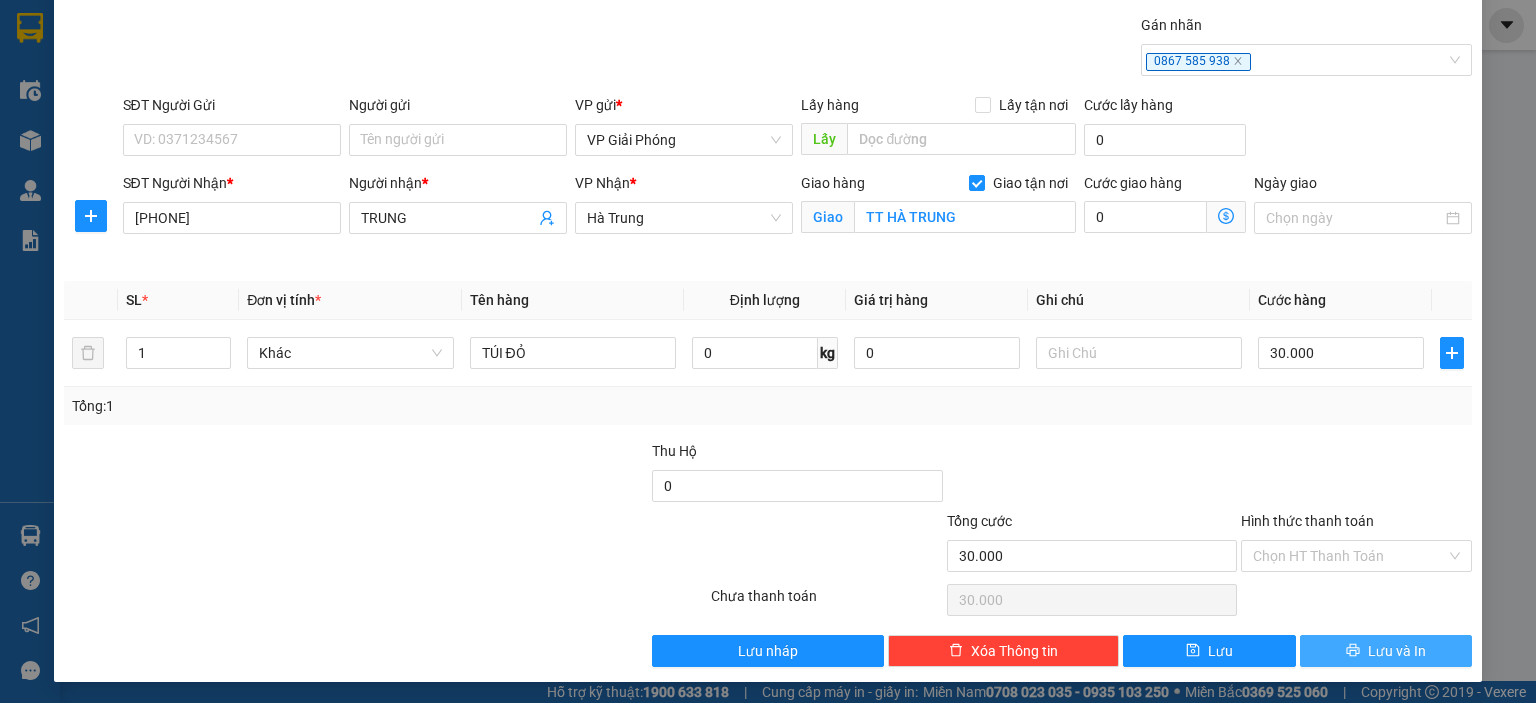 click on "Lưu và In" at bounding box center (1397, 651) 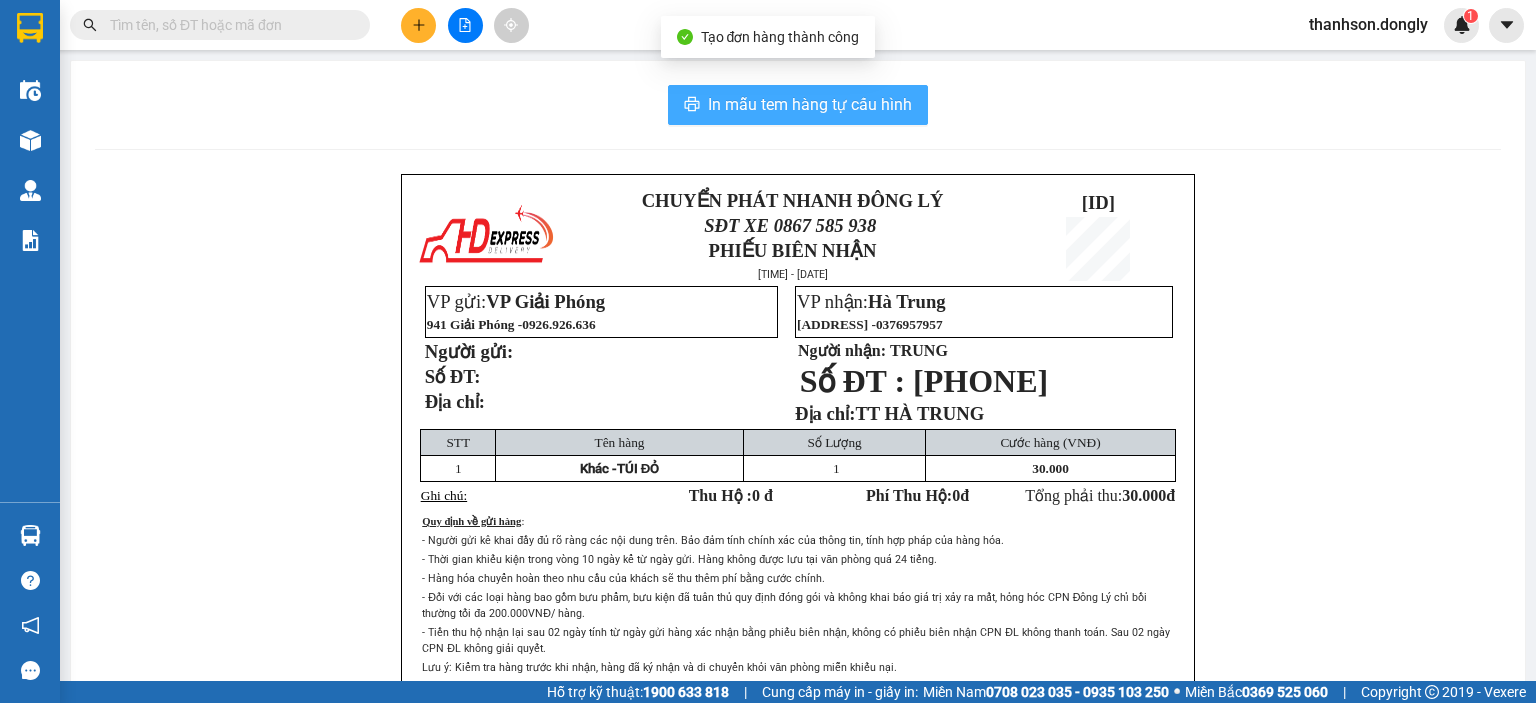 click on "In mẫu tem hàng tự cấu hình" at bounding box center (810, 104) 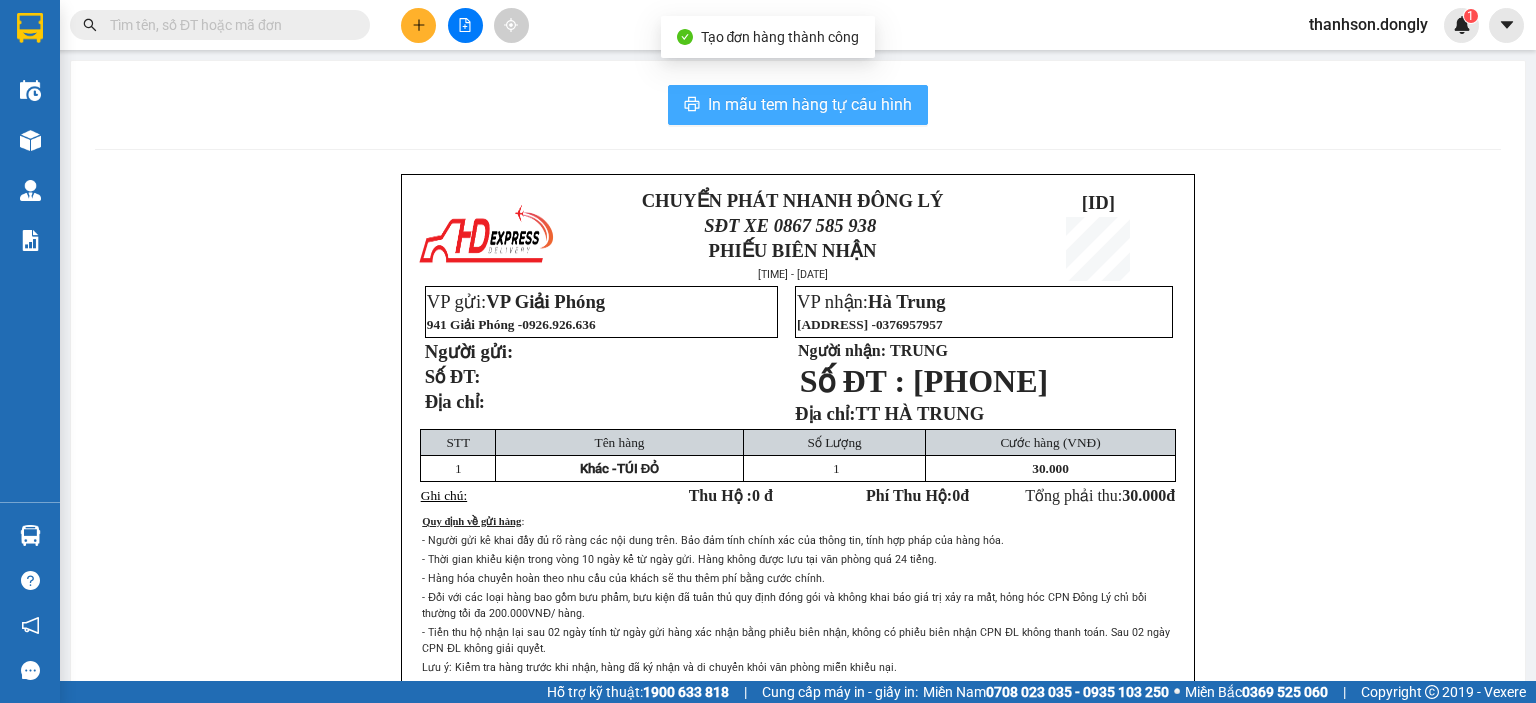 scroll, scrollTop: 0, scrollLeft: 0, axis: both 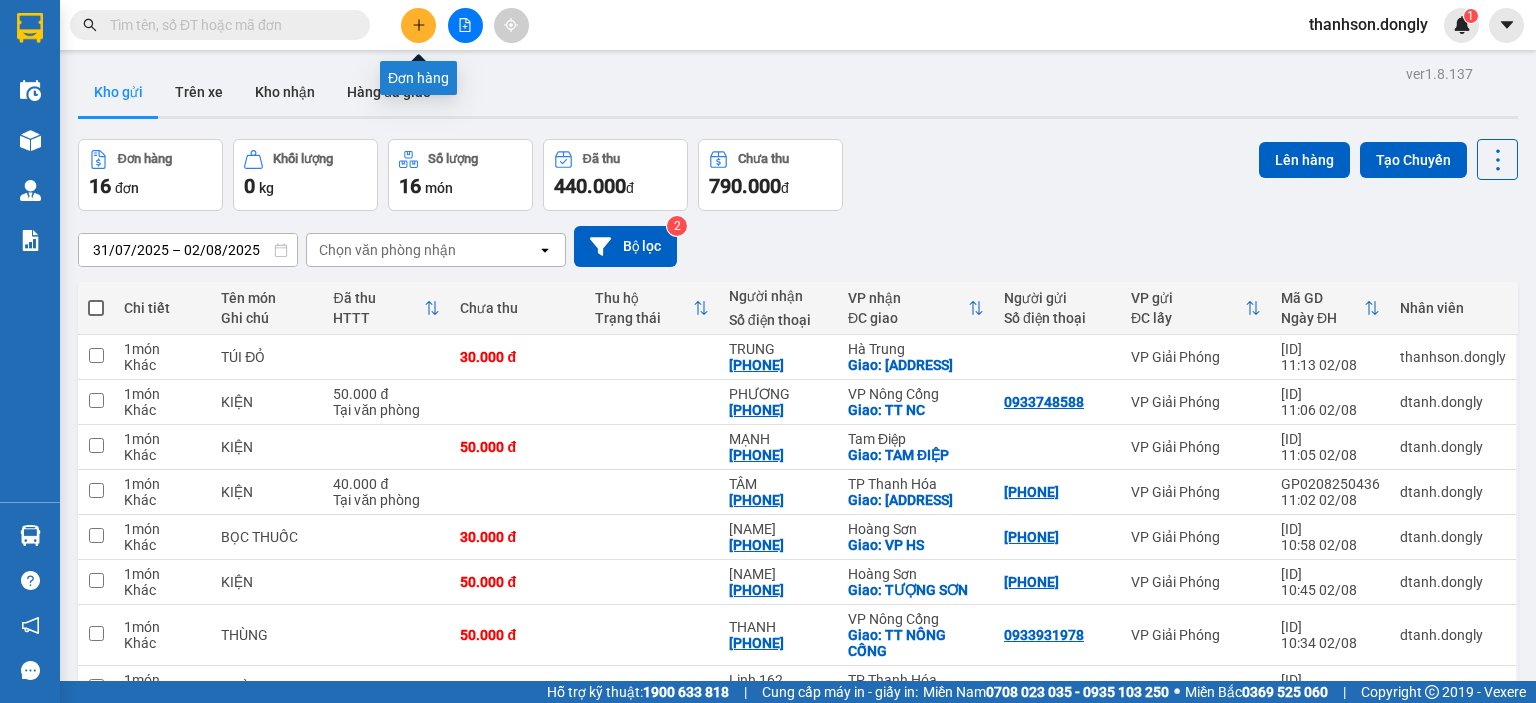 click at bounding box center (418, 25) 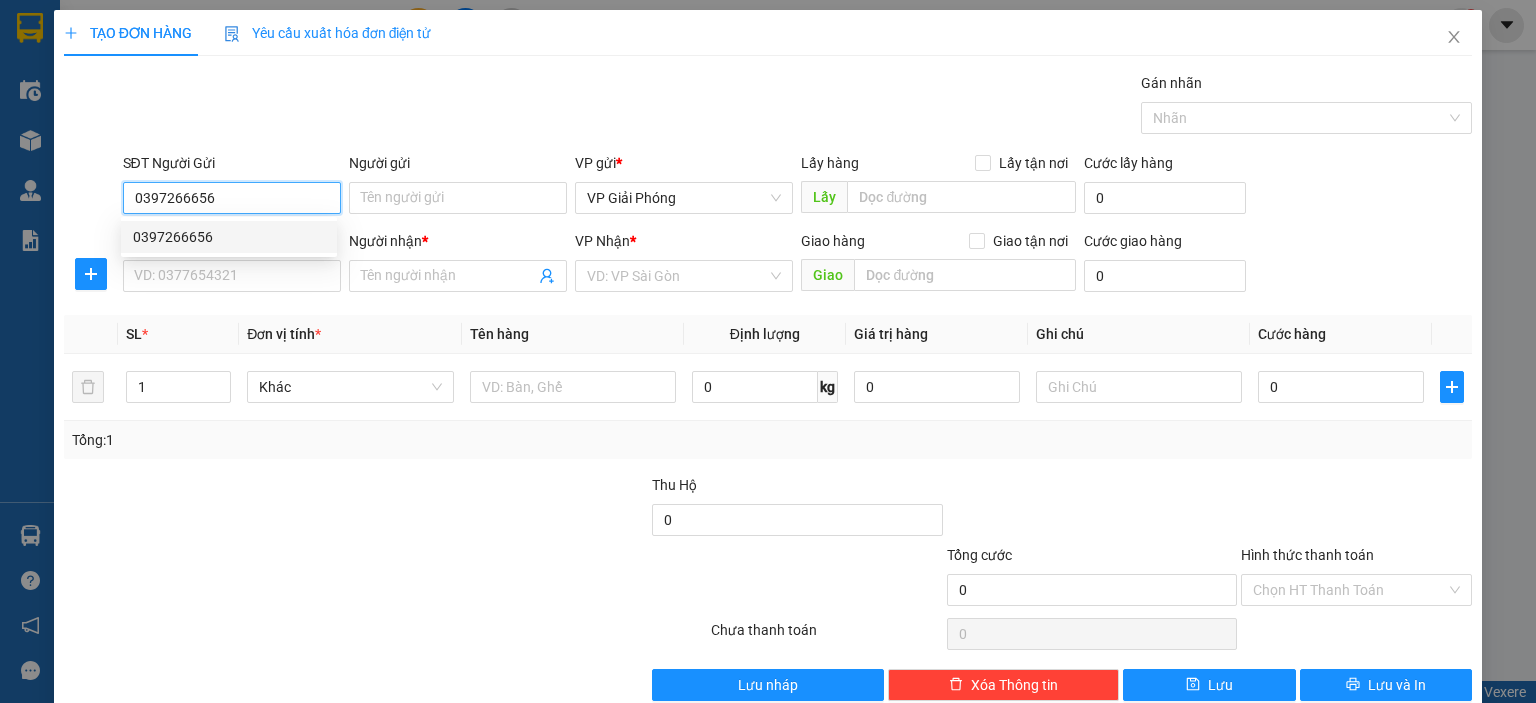 click on "0397266656" at bounding box center [229, 237] 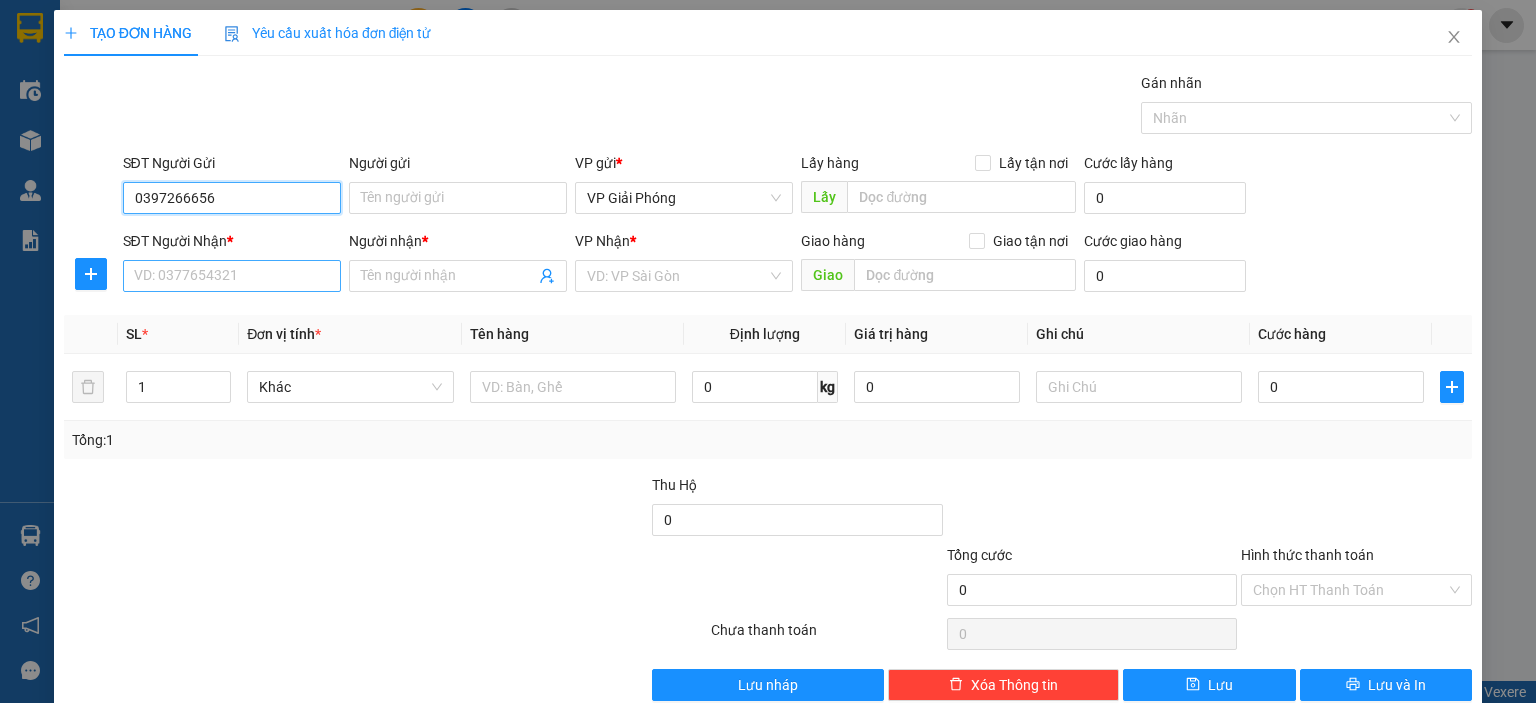 type on "0397266656" 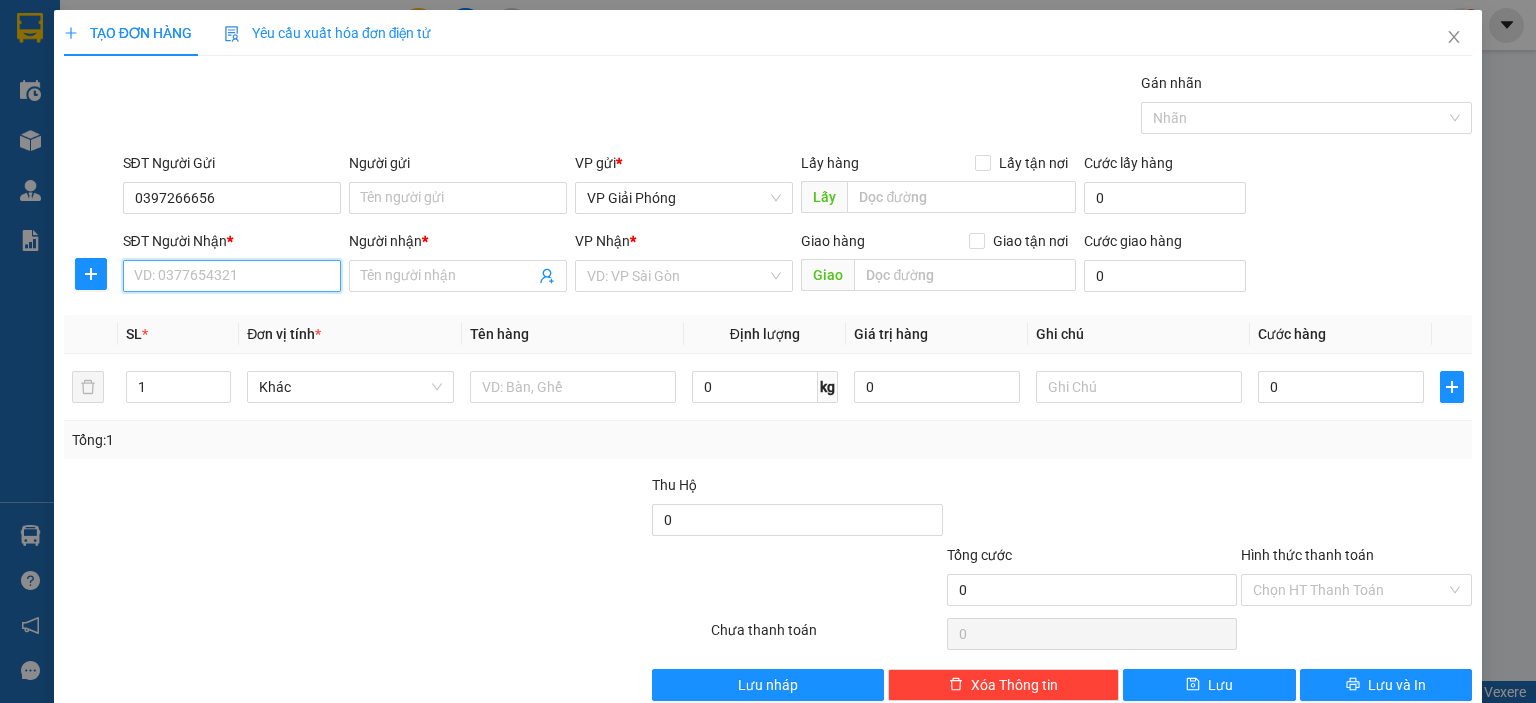 click on "SĐT Người Nhận  *" at bounding box center (232, 276) 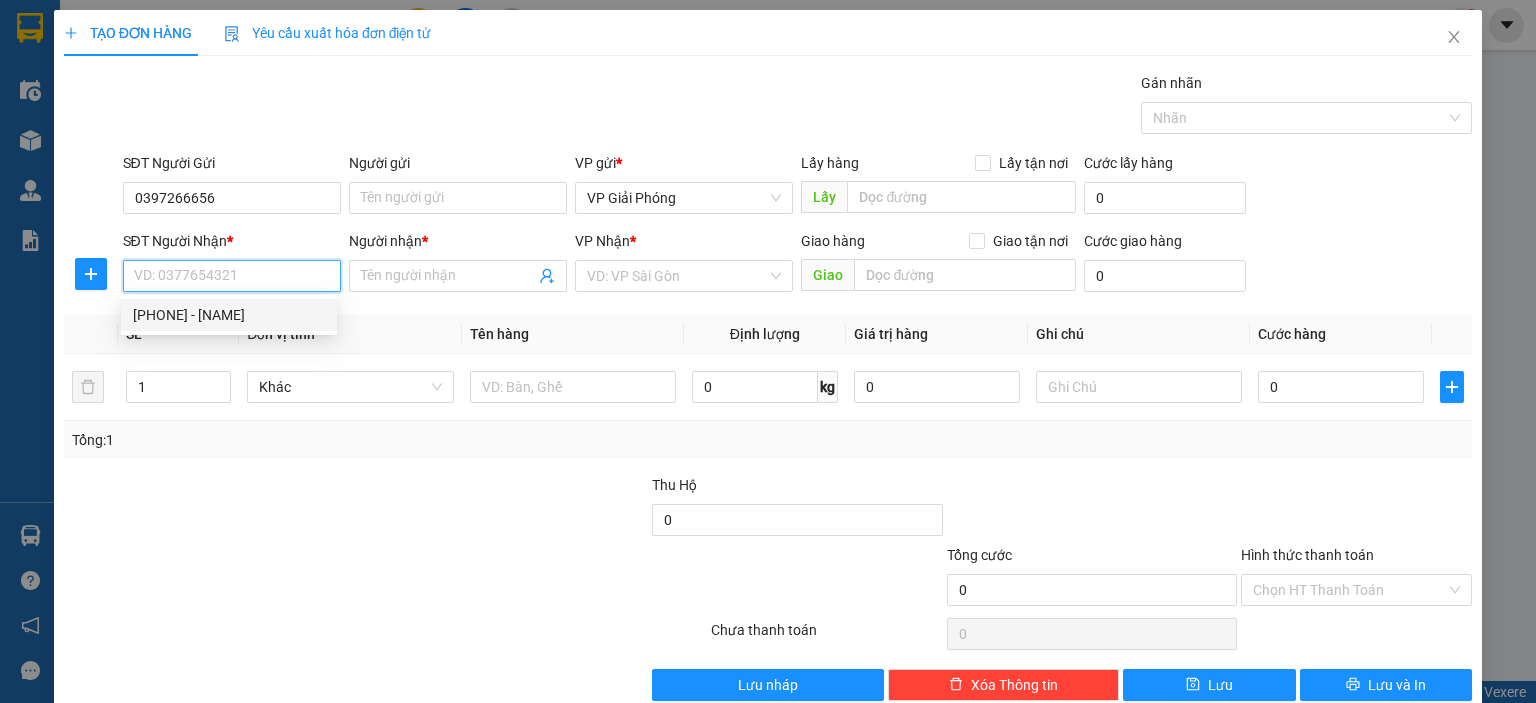 click on "[PHONE] - [NAME]" at bounding box center (229, 315) 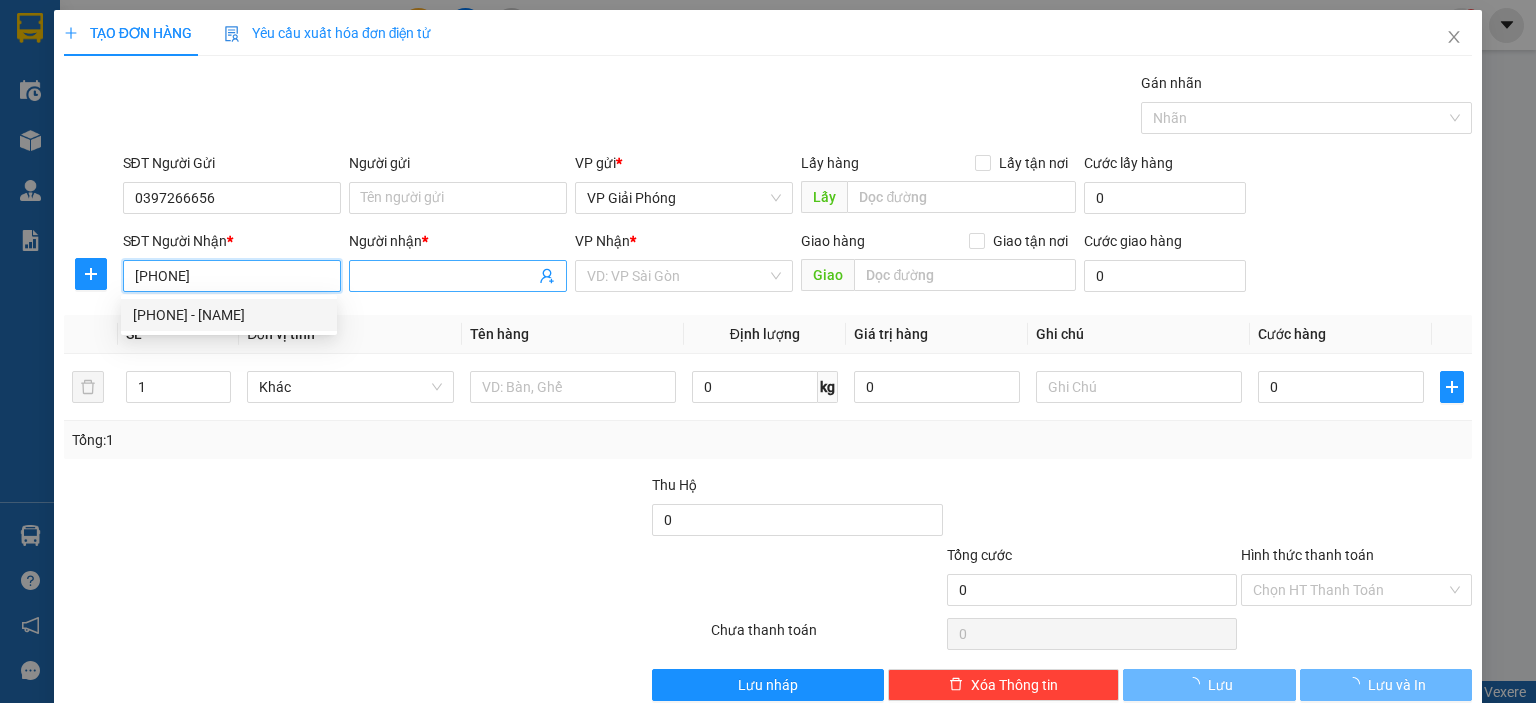 type on "OANH" 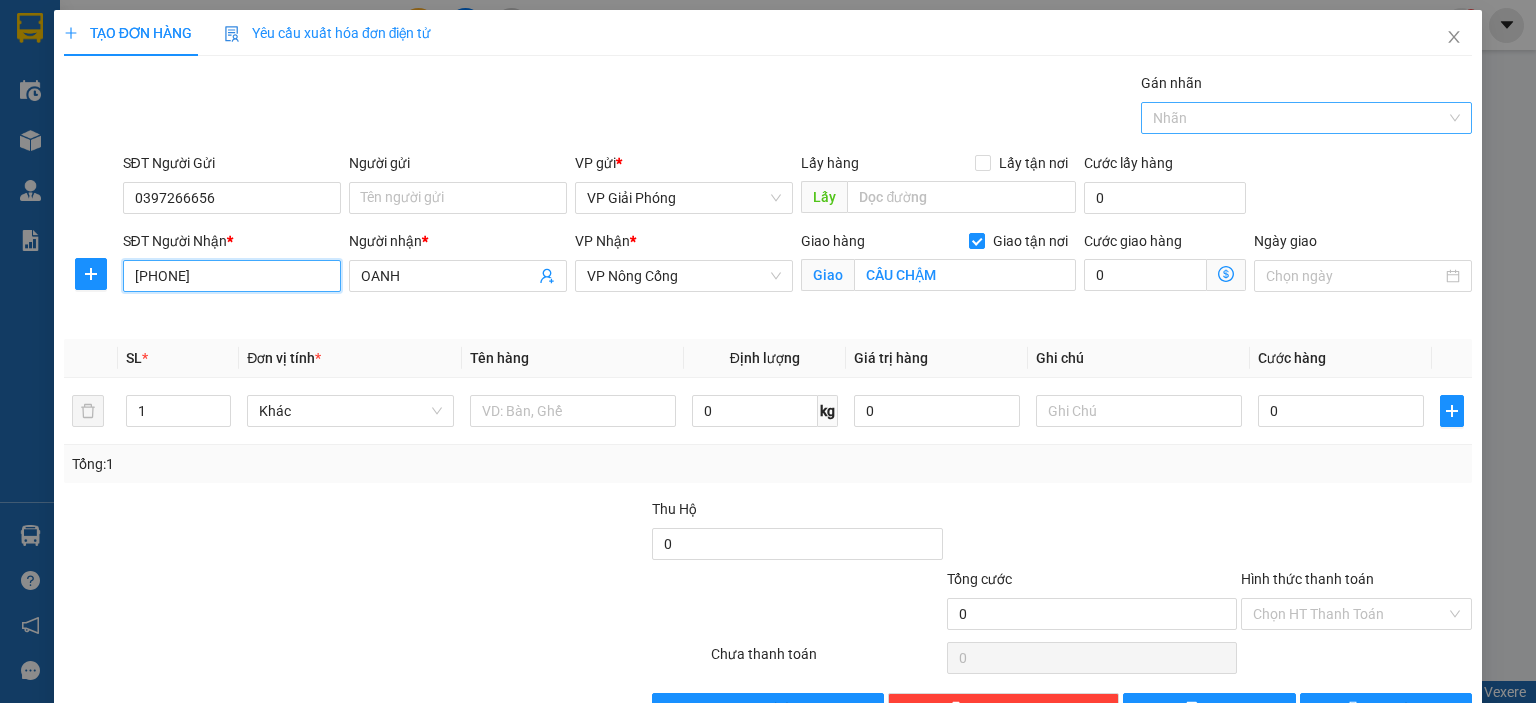 click at bounding box center (1296, 118) 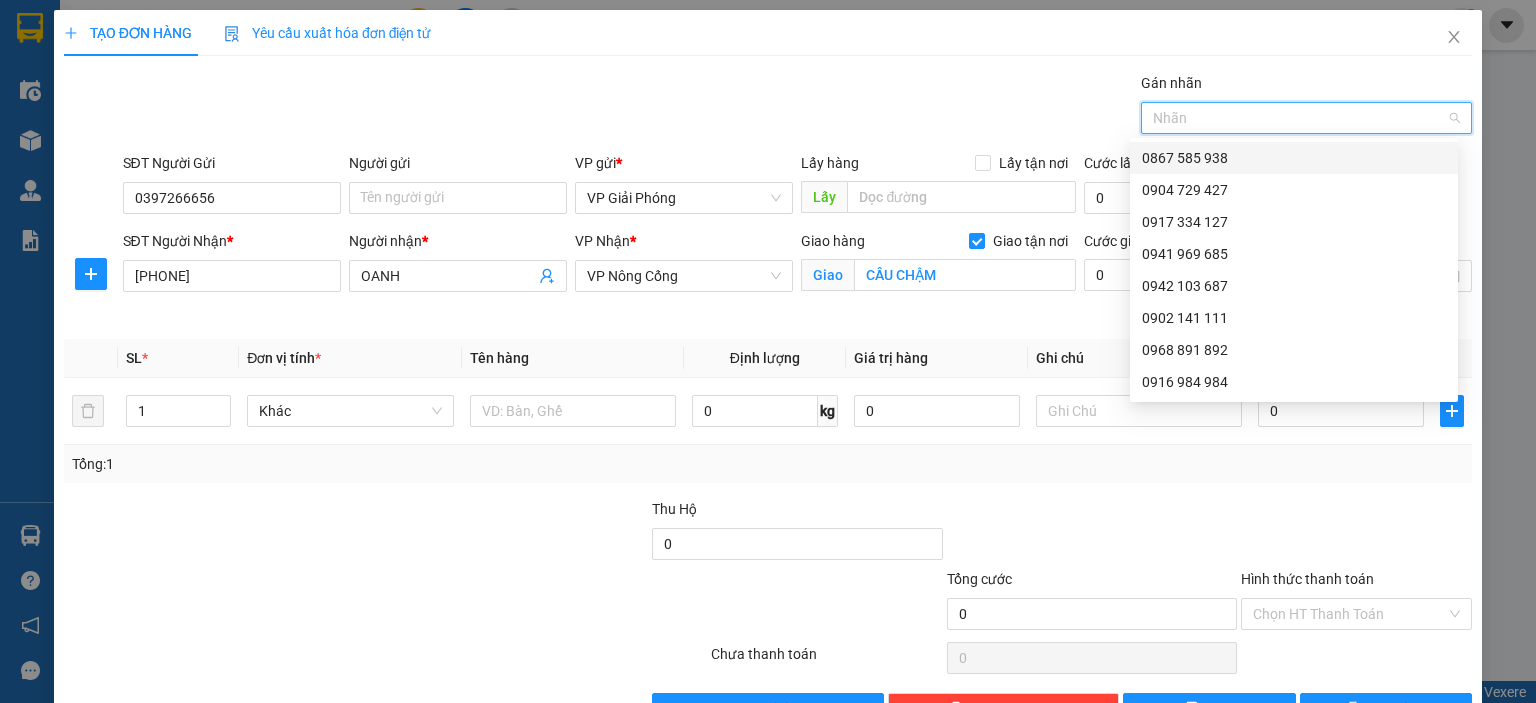 click on "0867 585 938" at bounding box center [1294, 158] 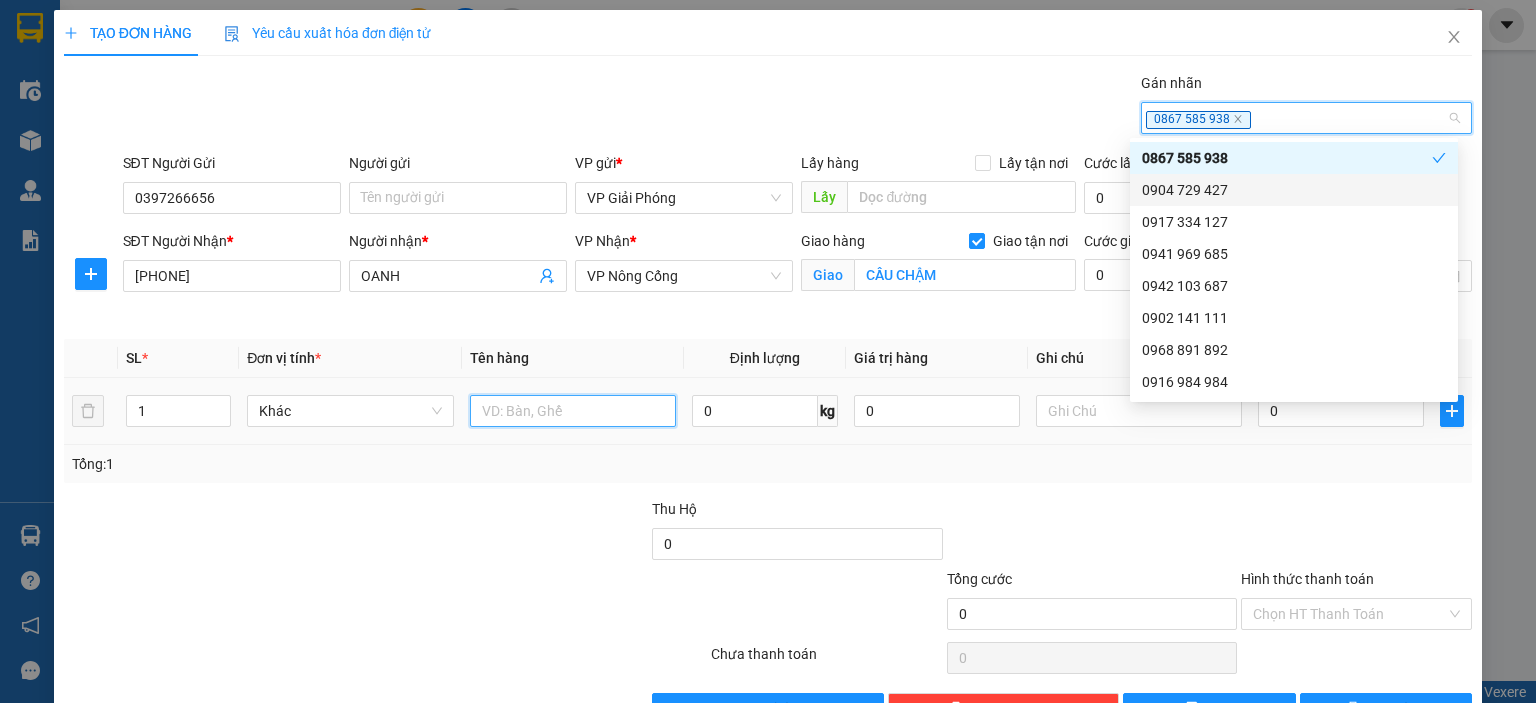 click at bounding box center [573, 411] 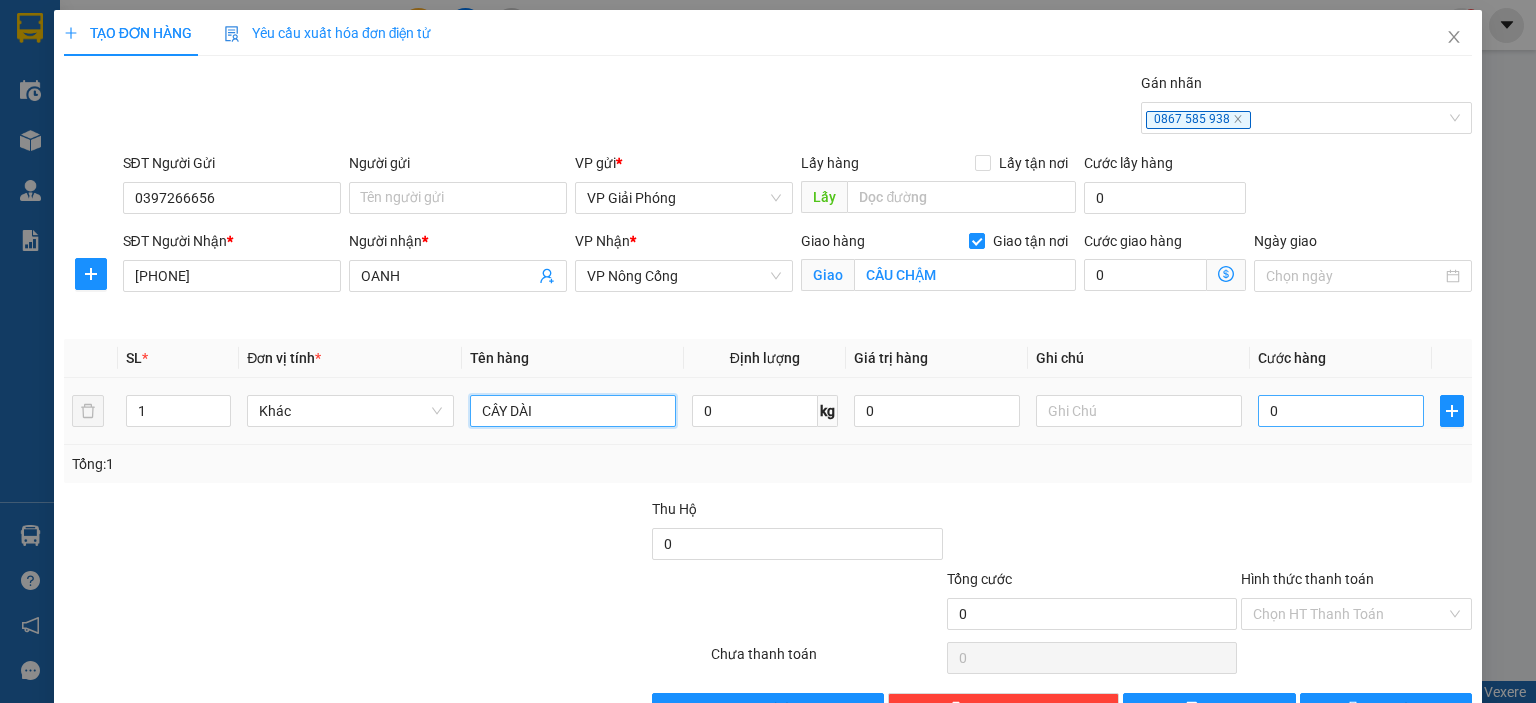 type on "CÂY DÀI" 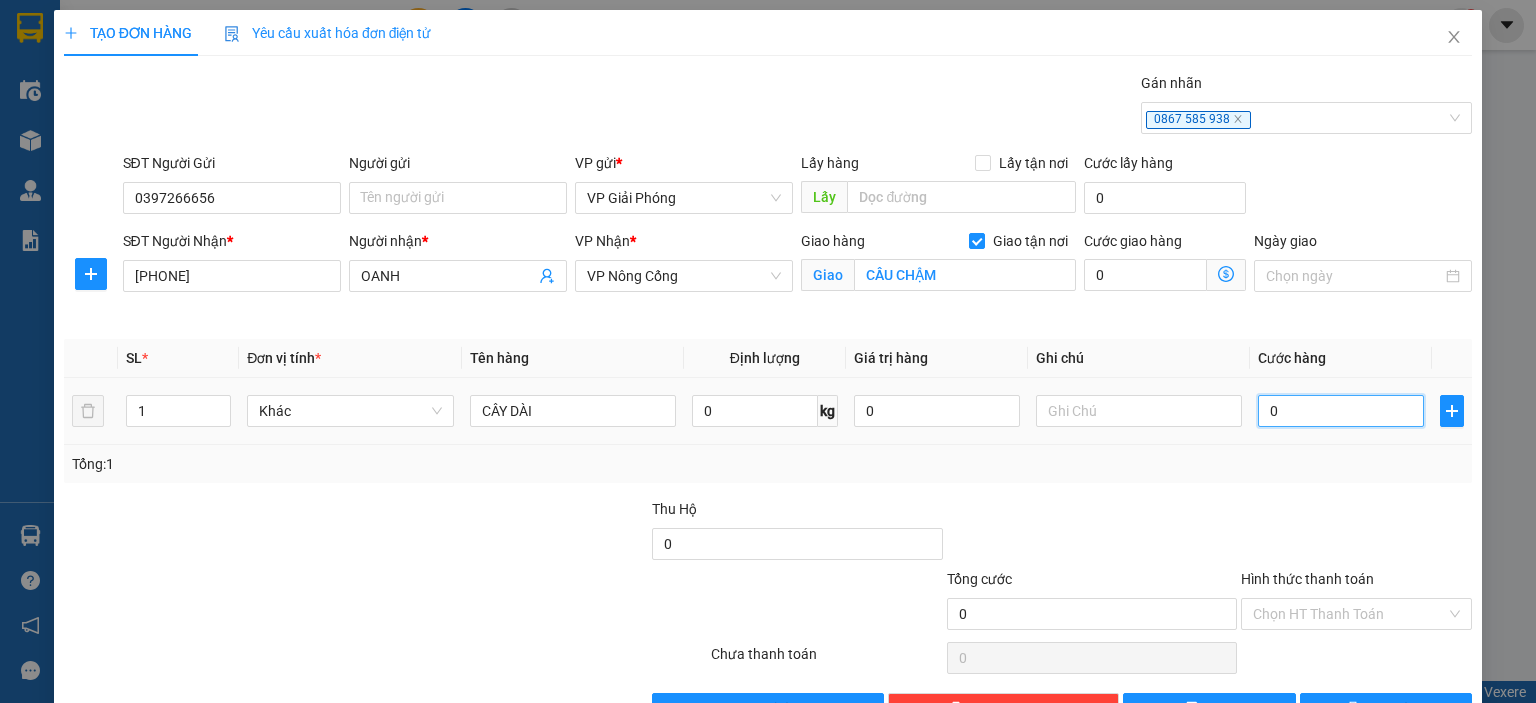 click on "0" at bounding box center (1341, 411) 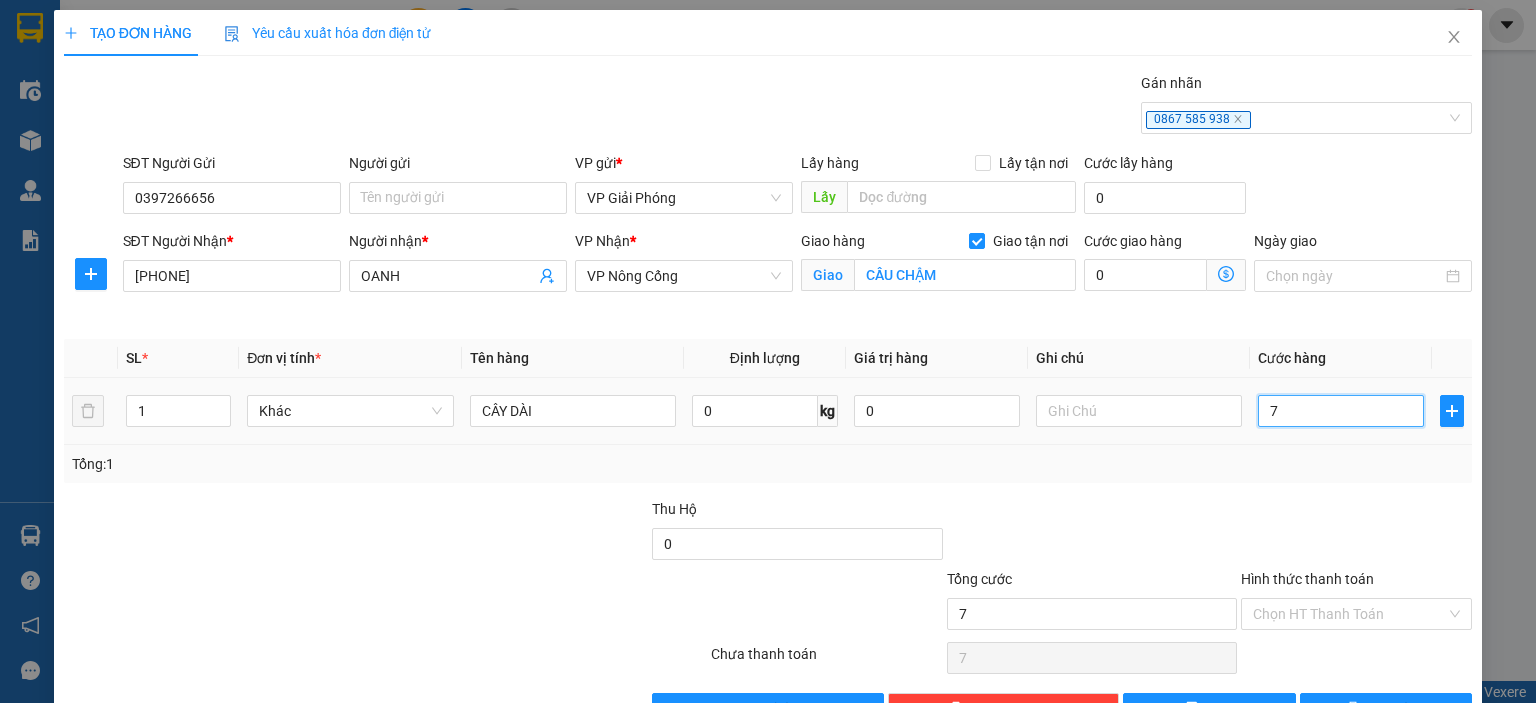 type on "70" 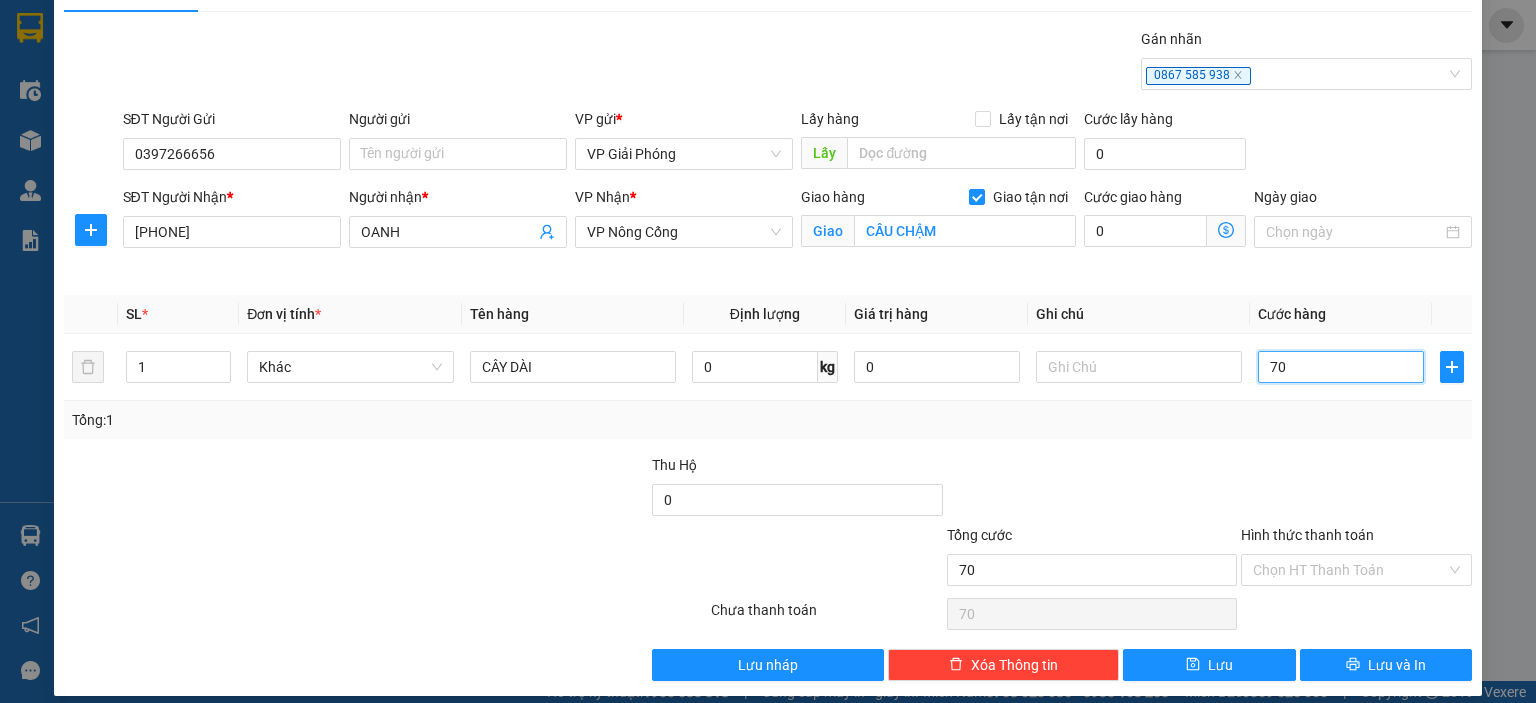 scroll, scrollTop: 58, scrollLeft: 0, axis: vertical 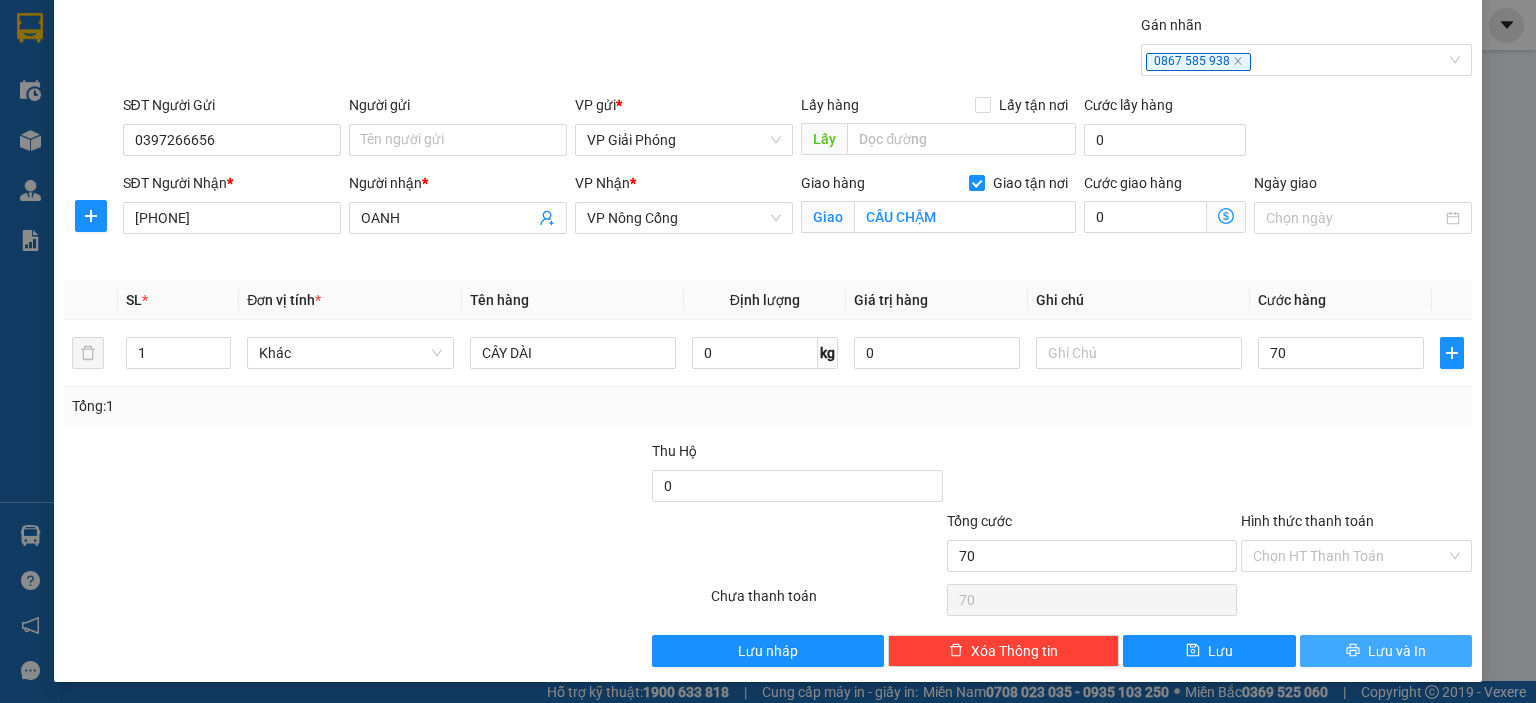 type on "70.000" 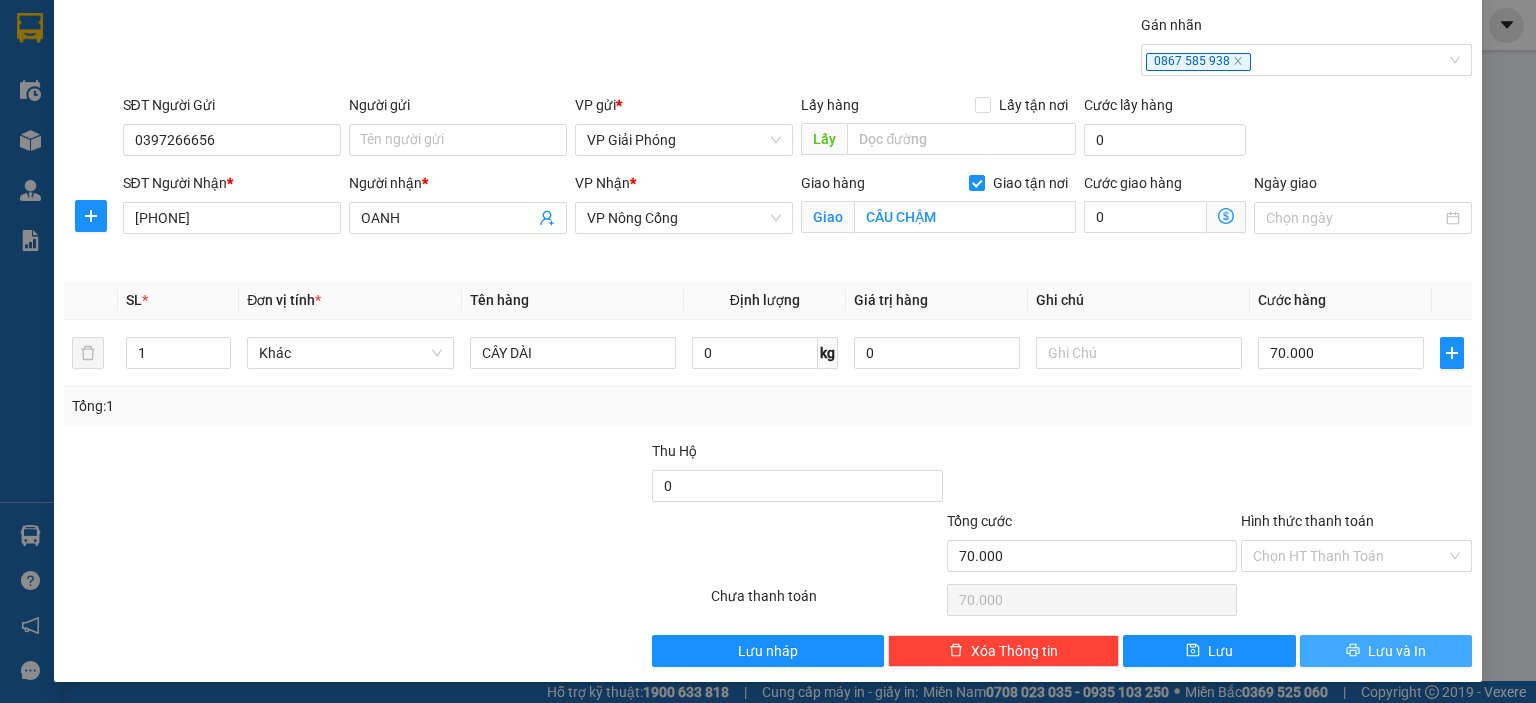 click on "Lưu và In" at bounding box center [1386, 651] 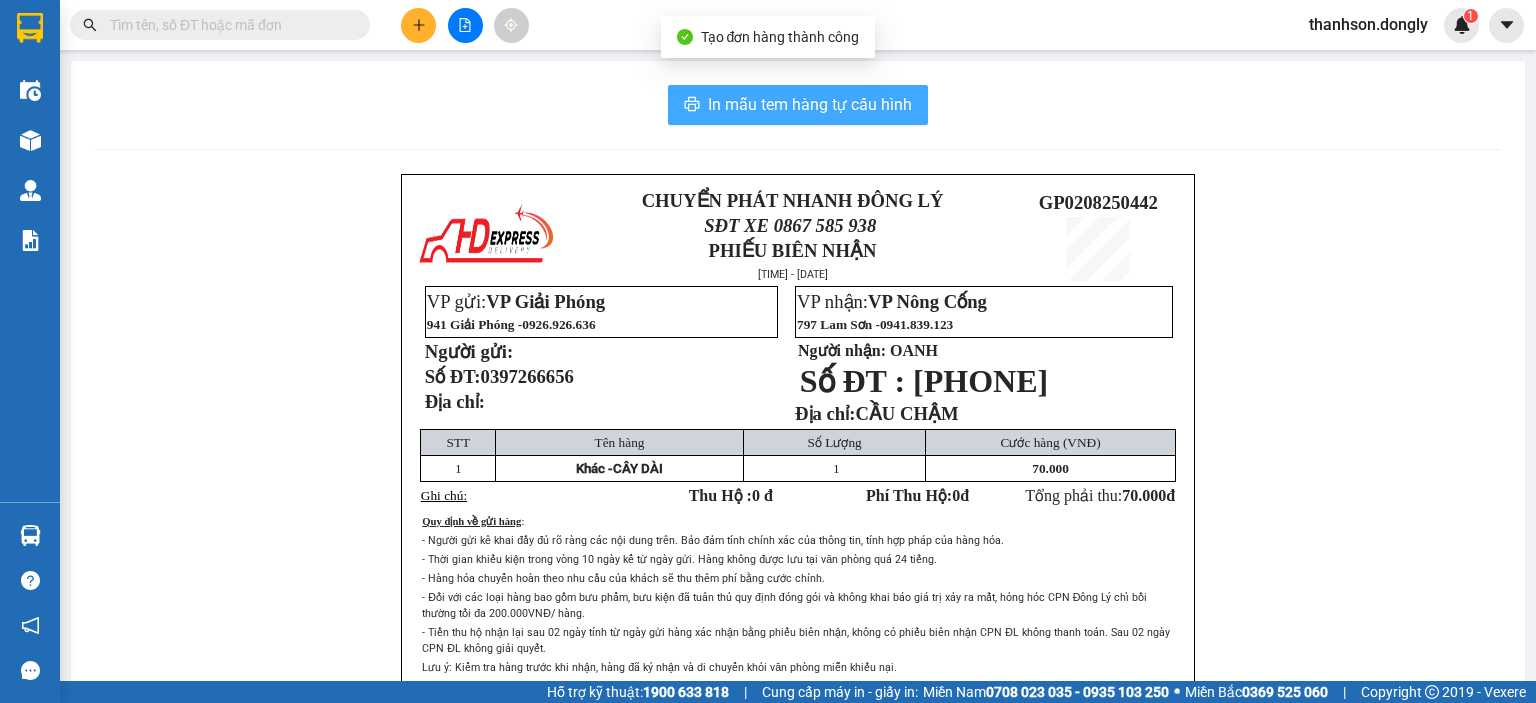 click on "In mẫu tem hàng tự cấu hình" at bounding box center [798, 105] 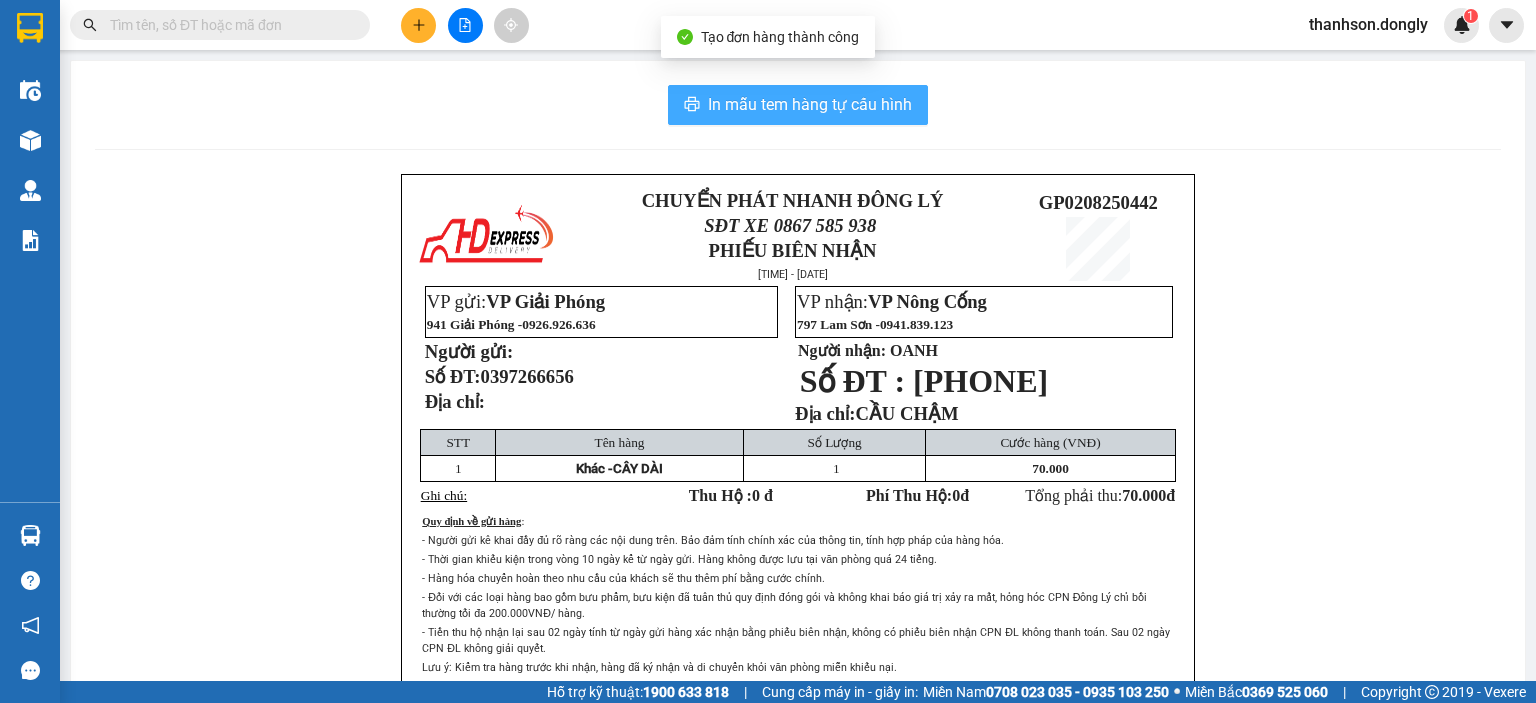 scroll, scrollTop: 0, scrollLeft: 0, axis: both 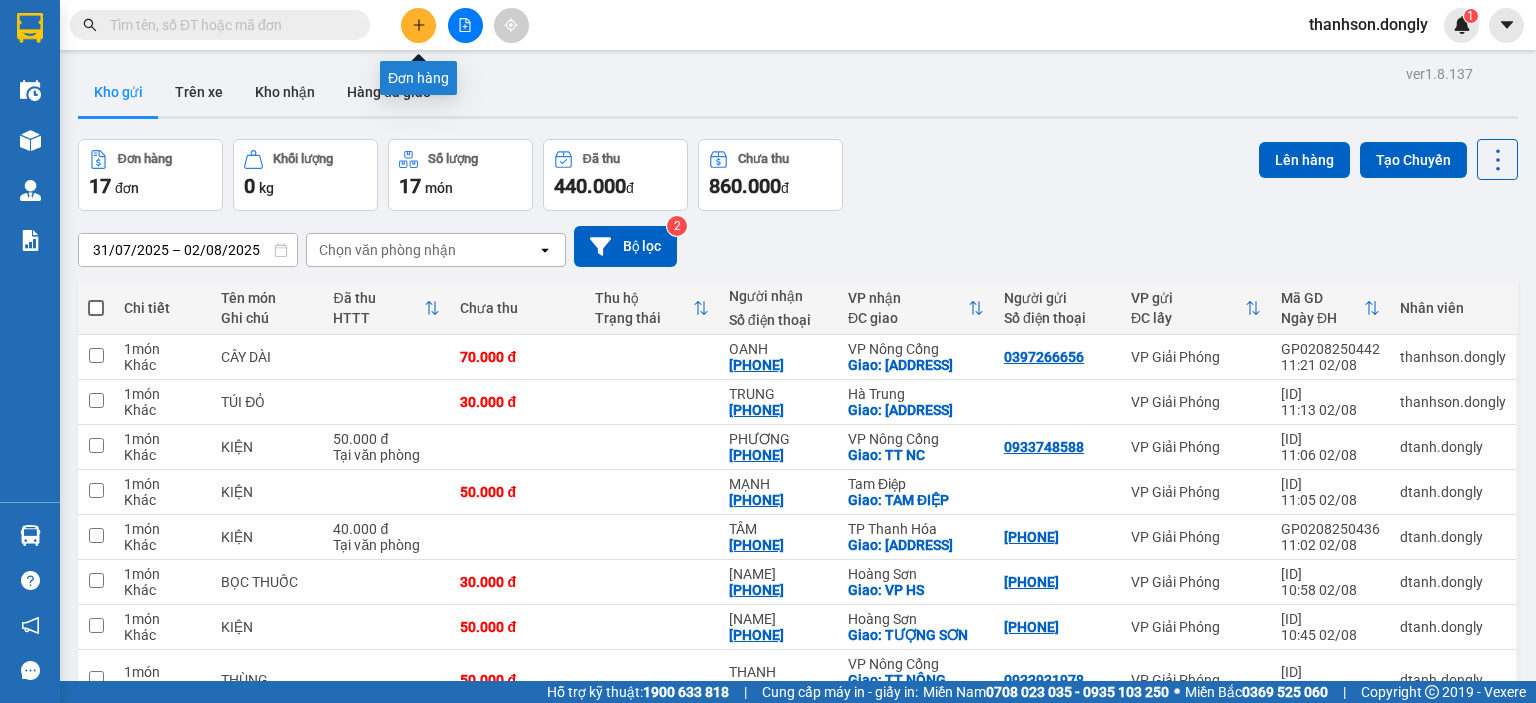 click 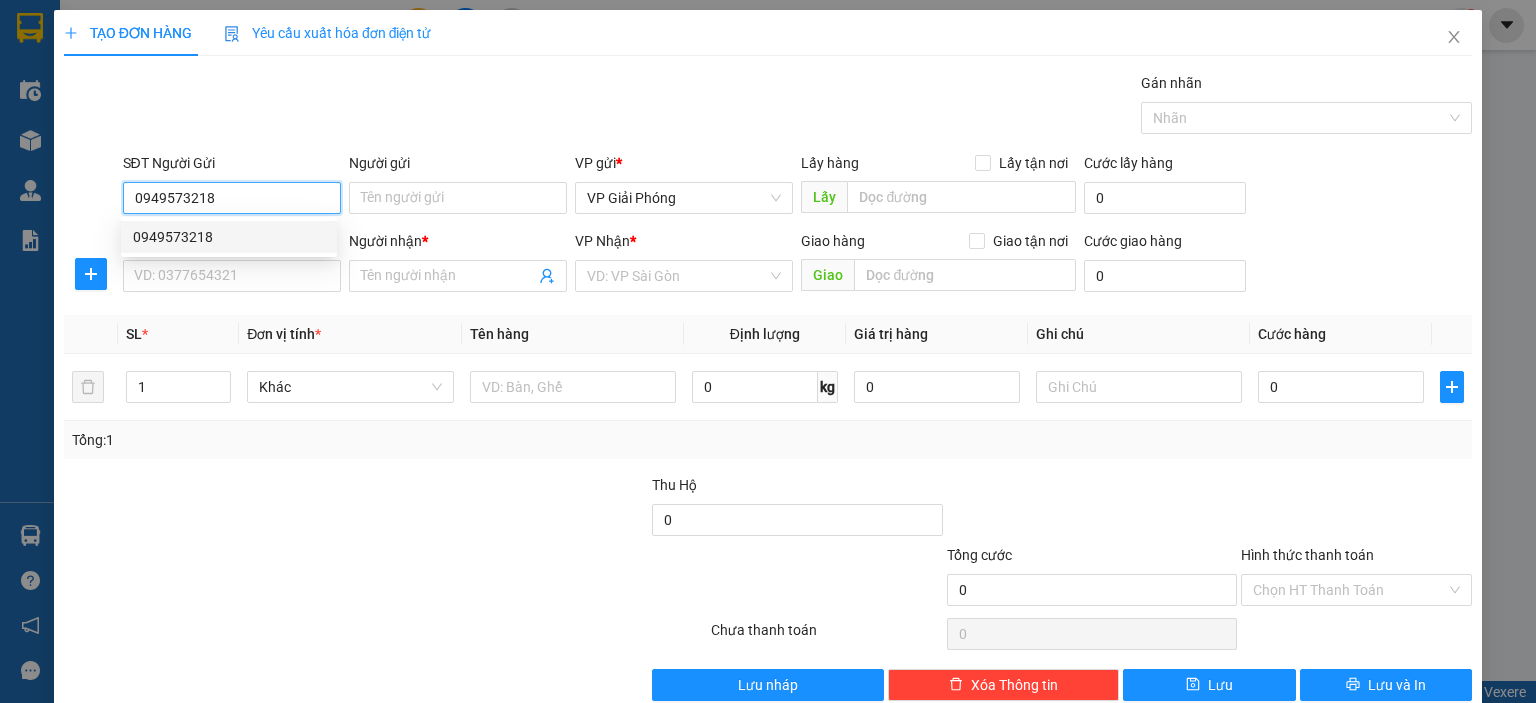 click on "0949573218" at bounding box center (229, 237) 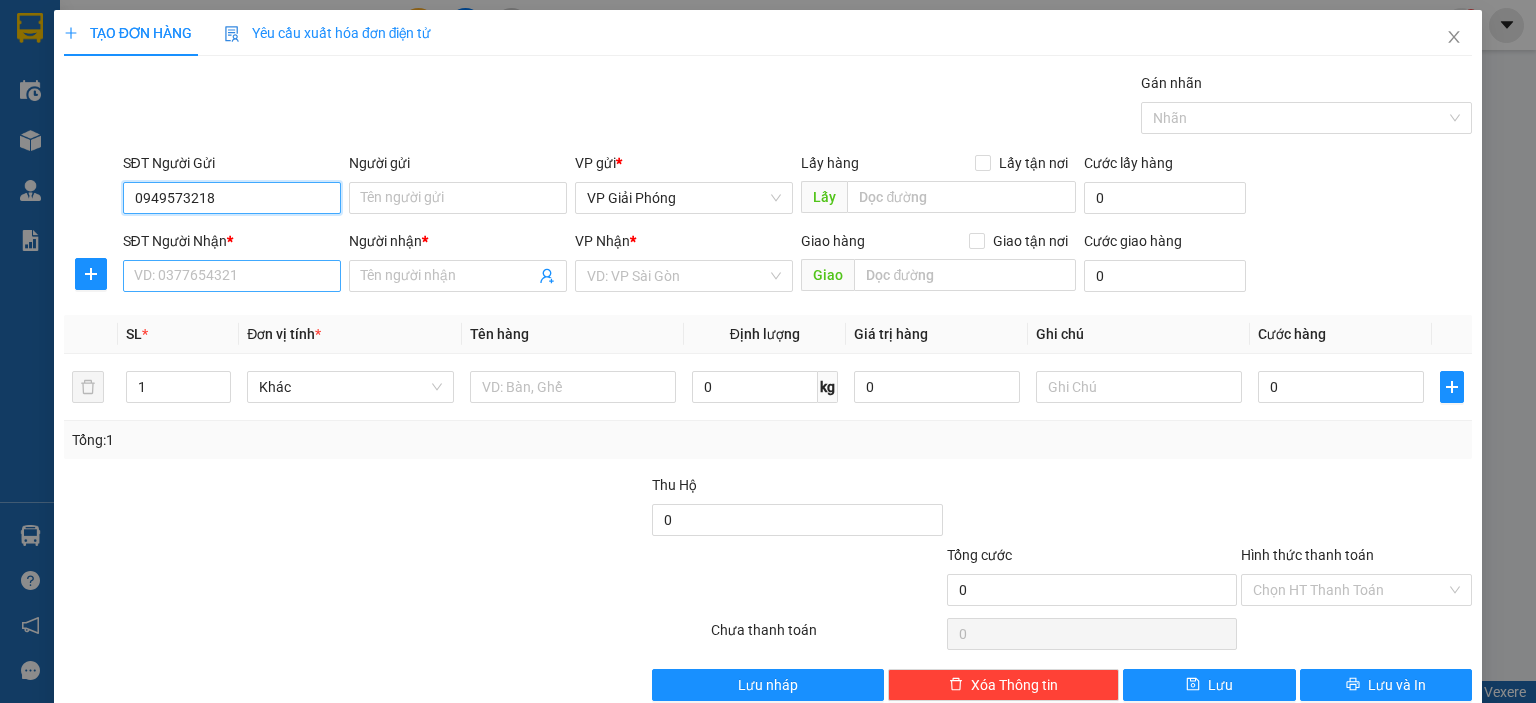 type on "0949573218" 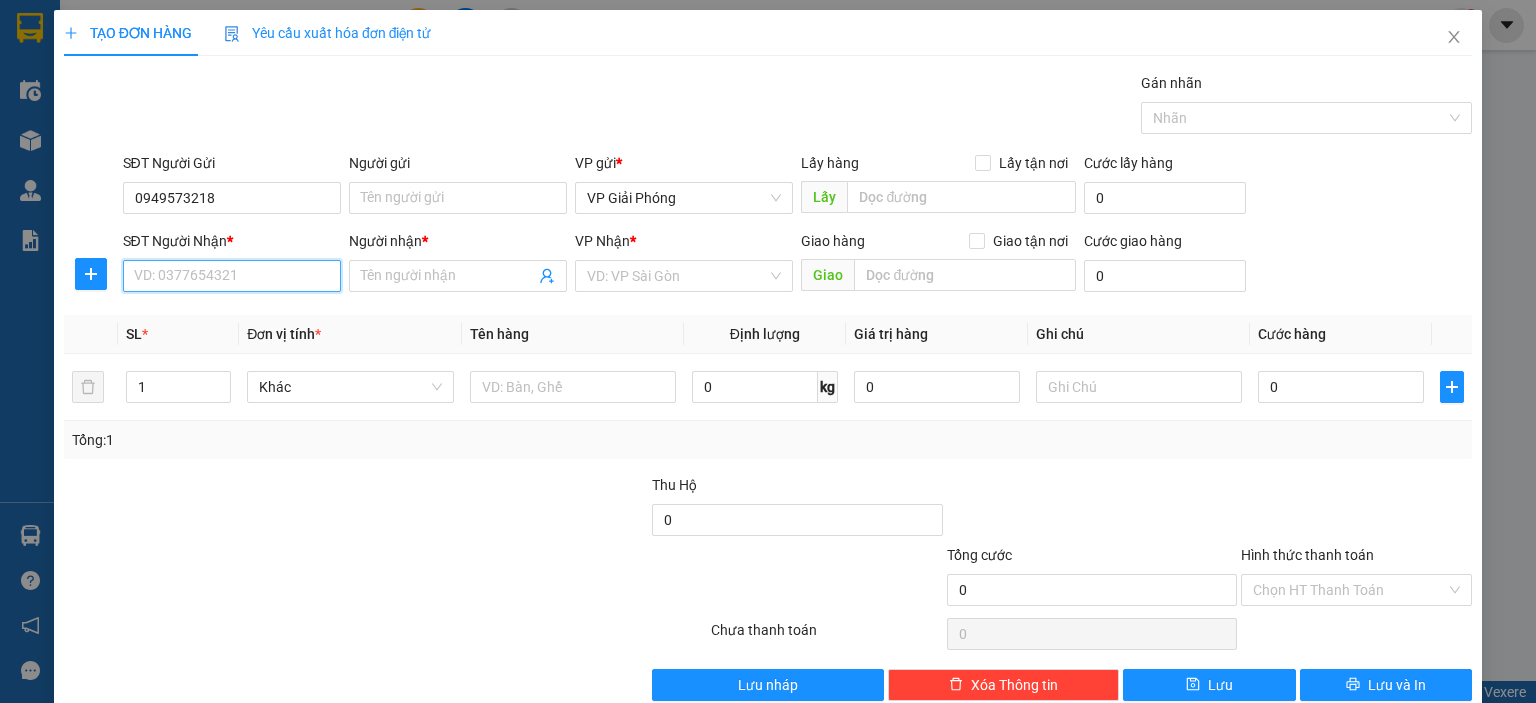 click on "SĐT Người Nhận  *" at bounding box center (232, 276) 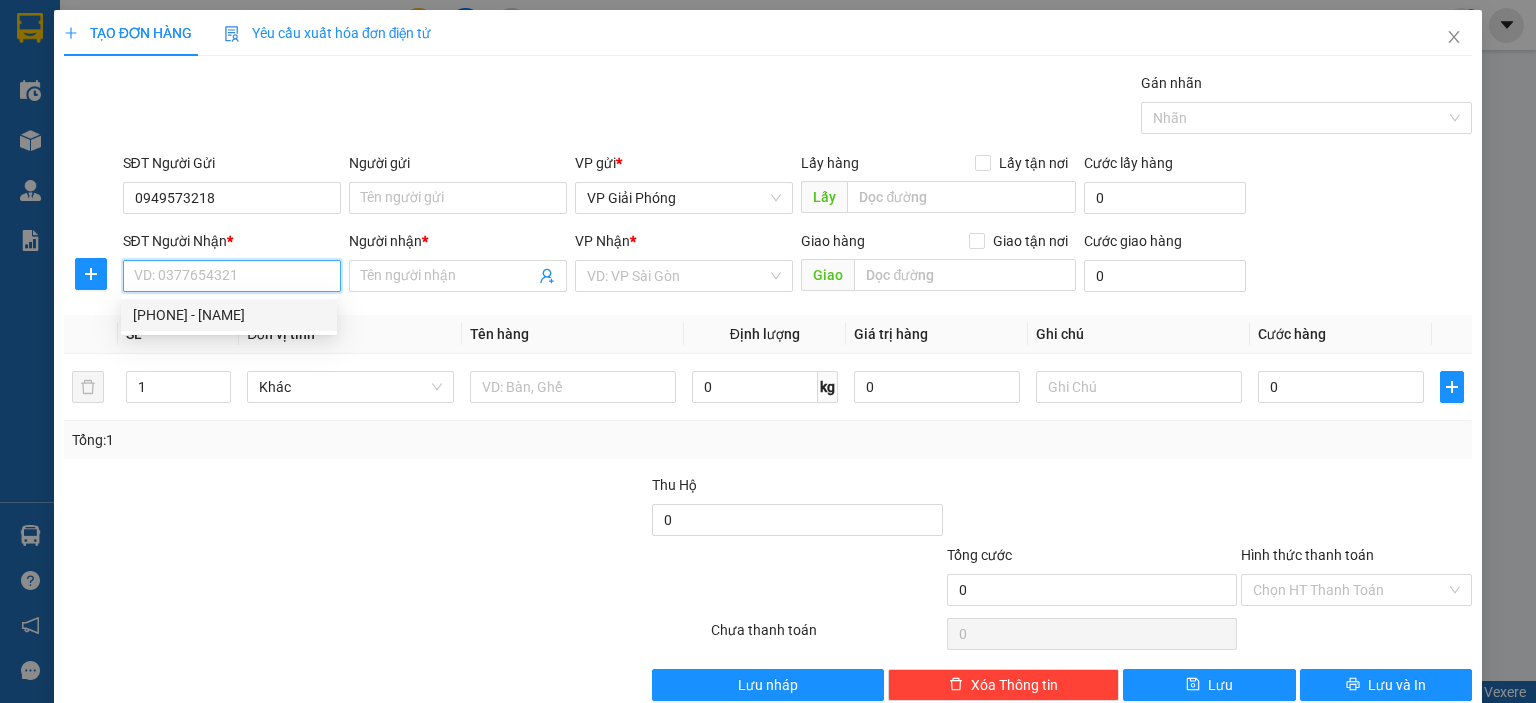 click on "[PHONE] - [NAME]" at bounding box center [229, 315] 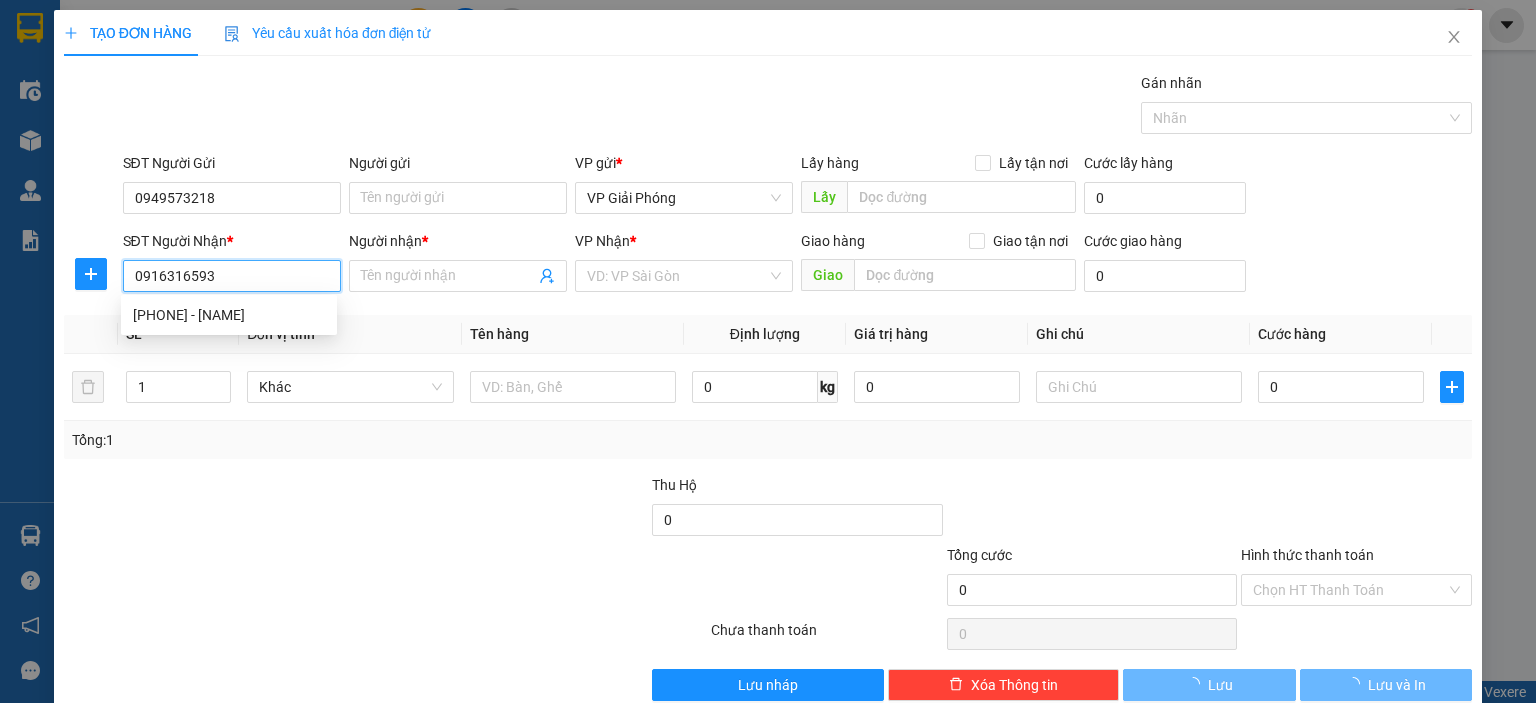 type on "KVP" 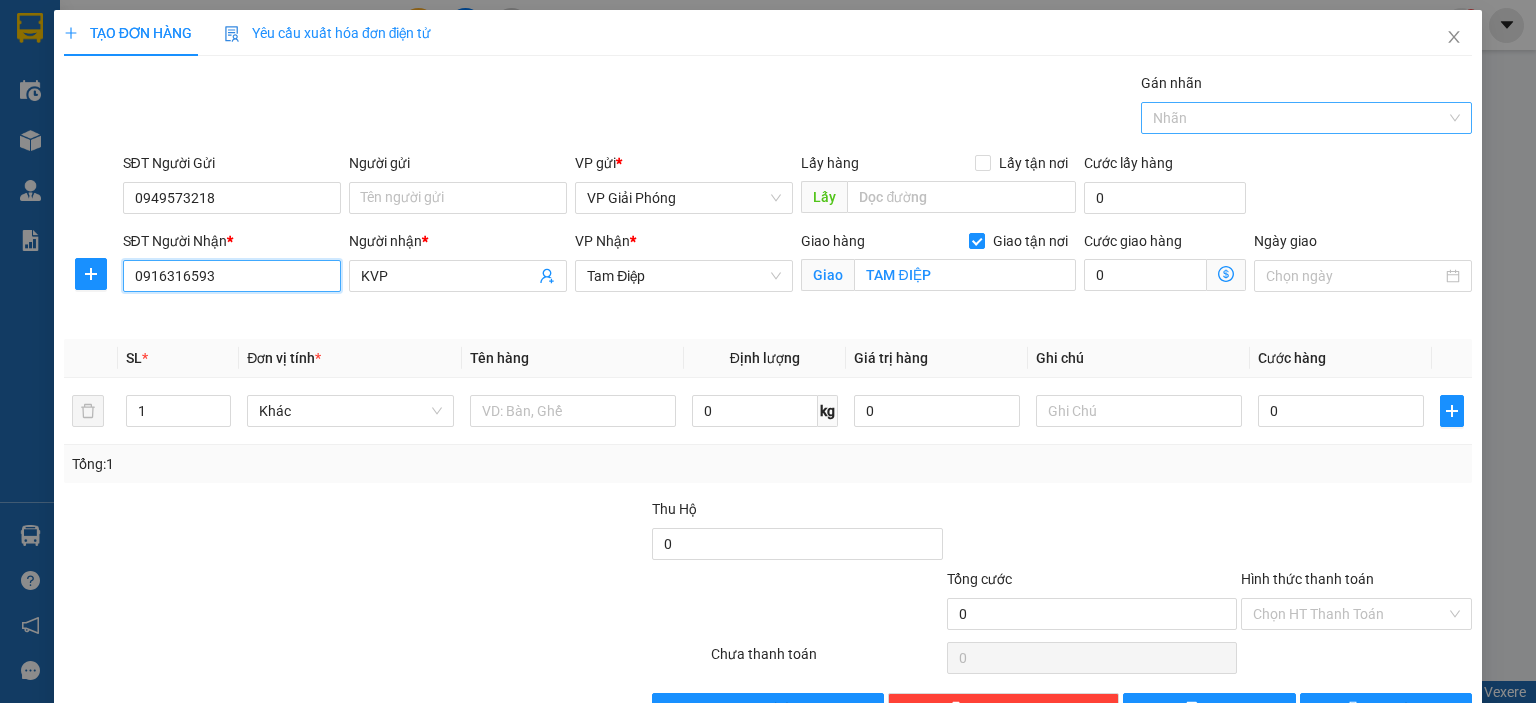 click at bounding box center (1151, 118) 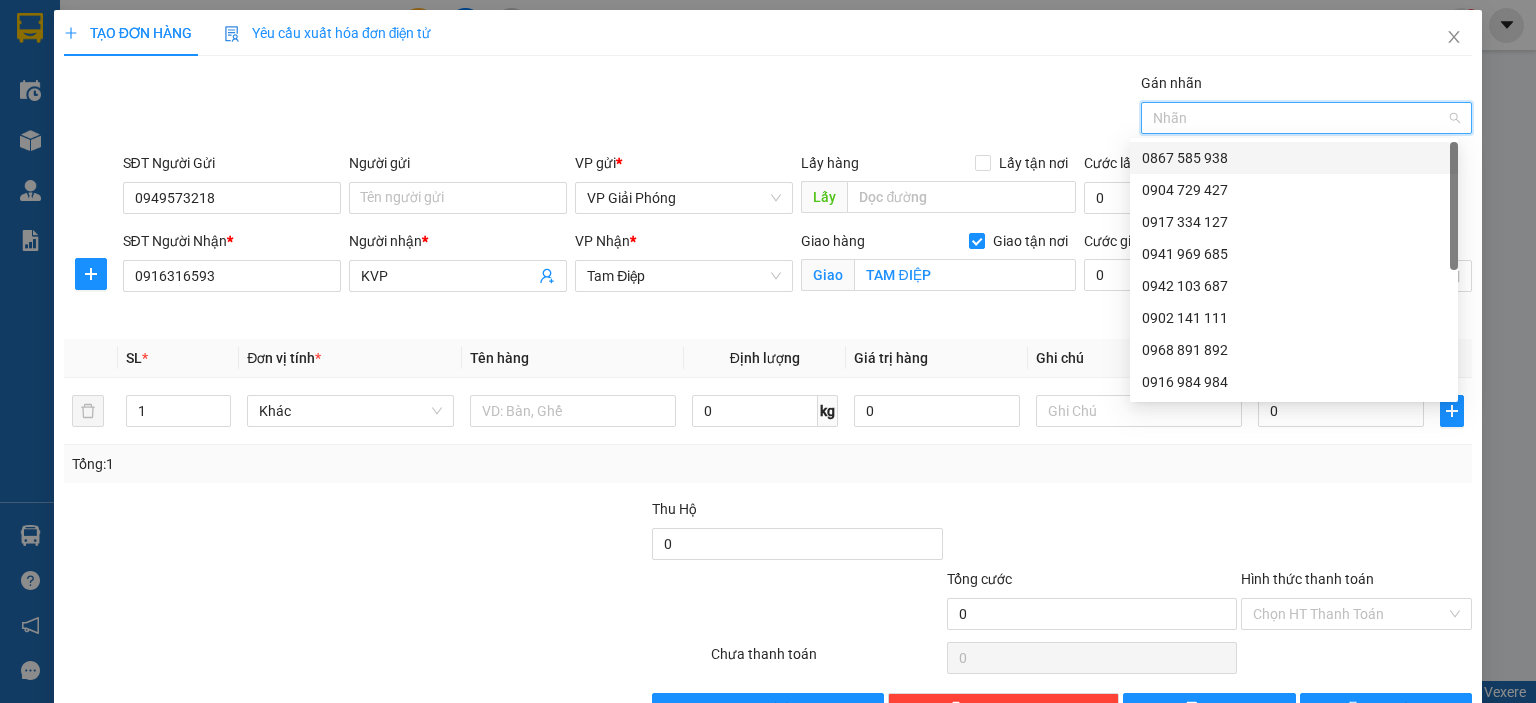click on "0867 585 938" at bounding box center (1294, 158) 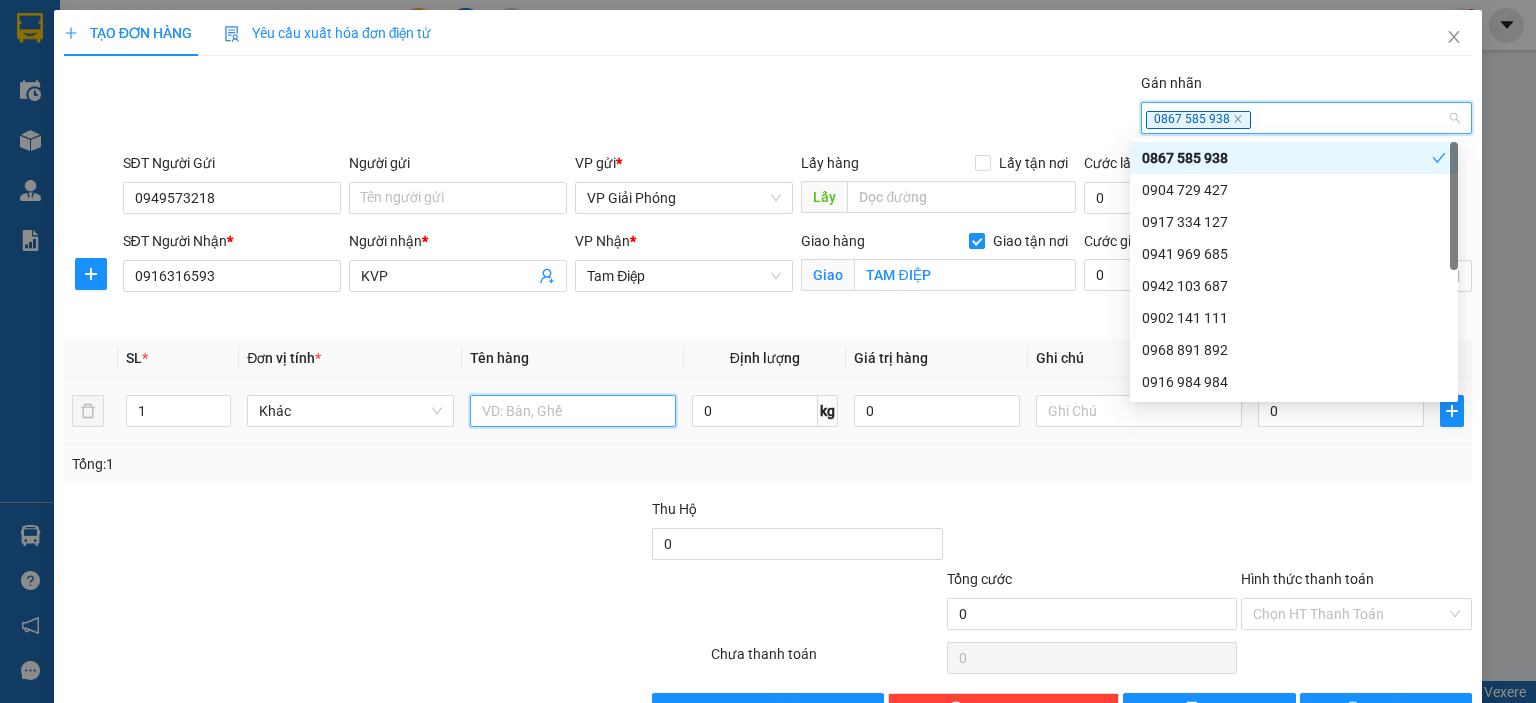 click at bounding box center (573, 411) 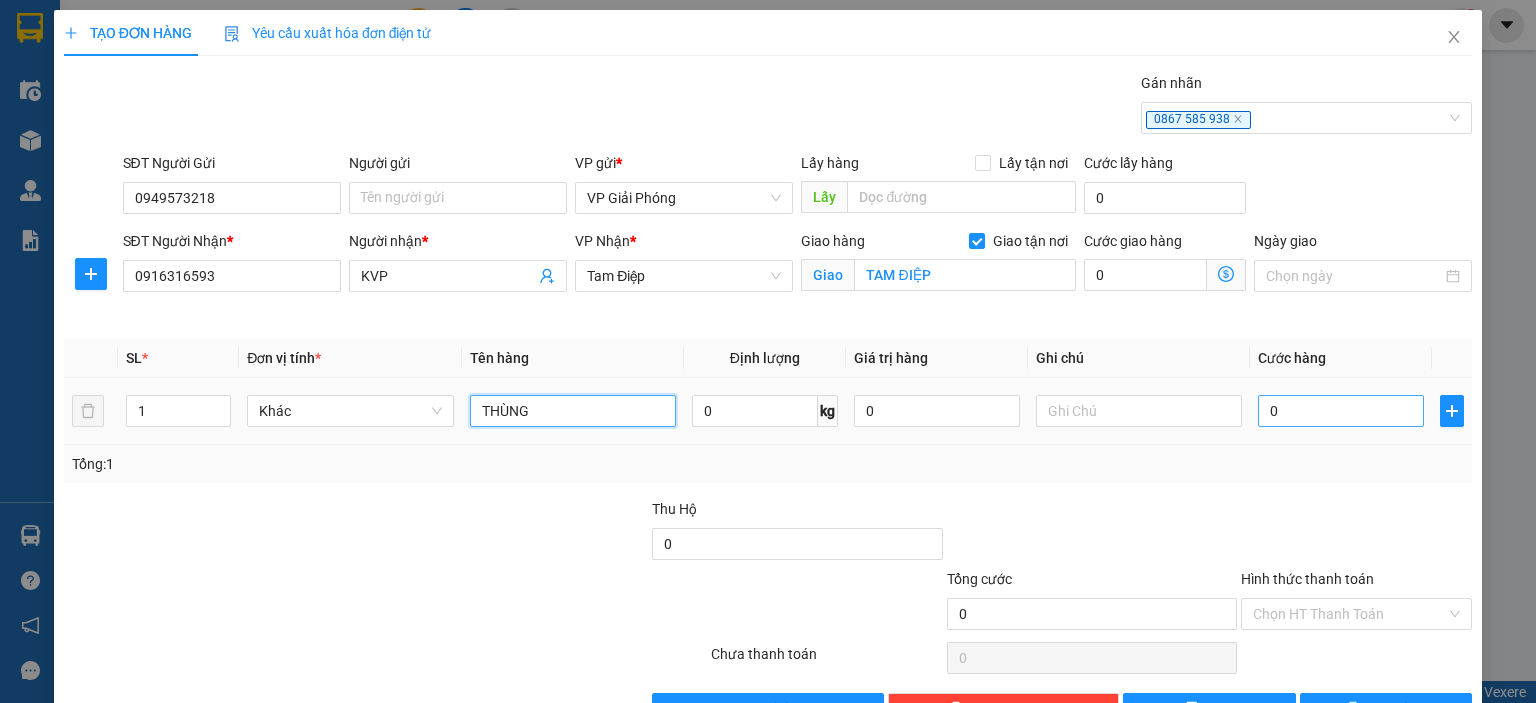 type on "THÙNG" 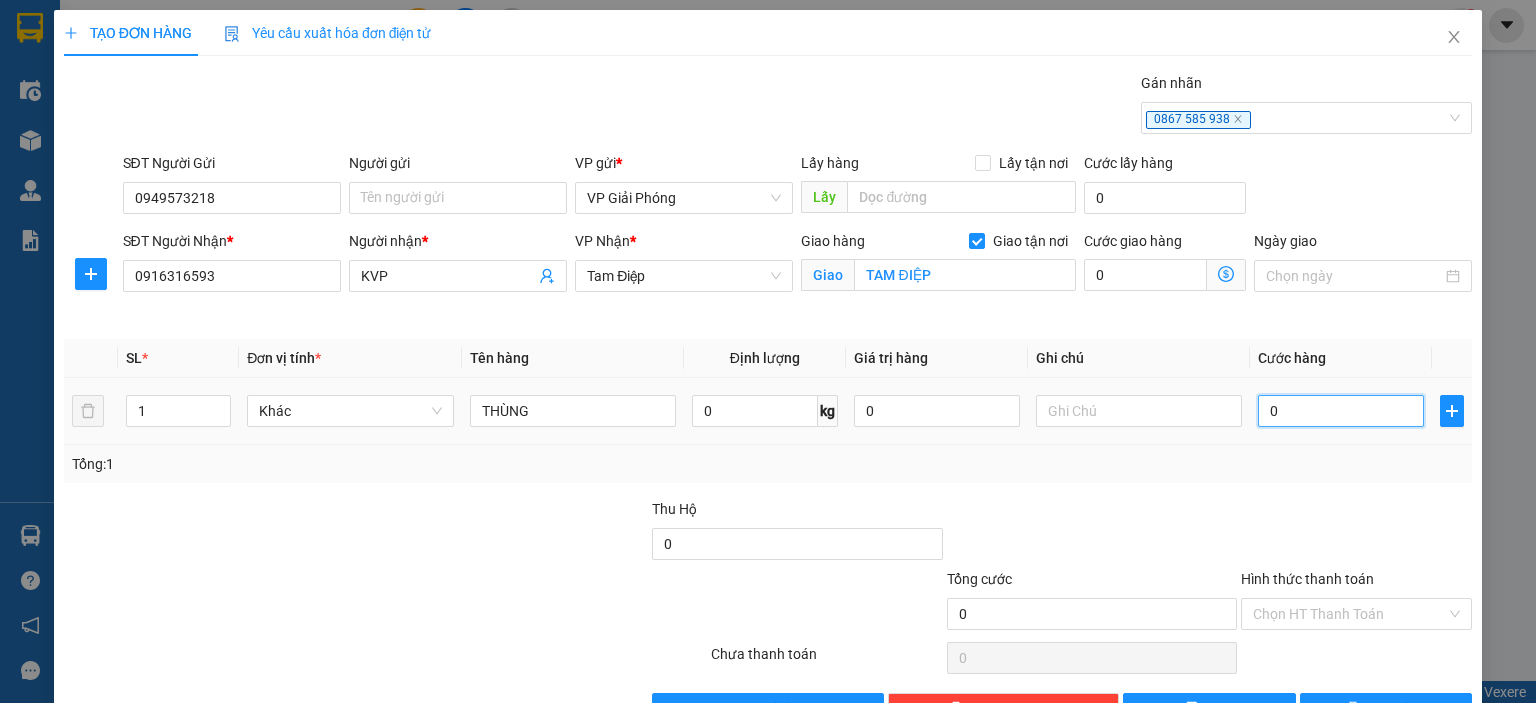 click on "0" at bounding box center [1341, 411] 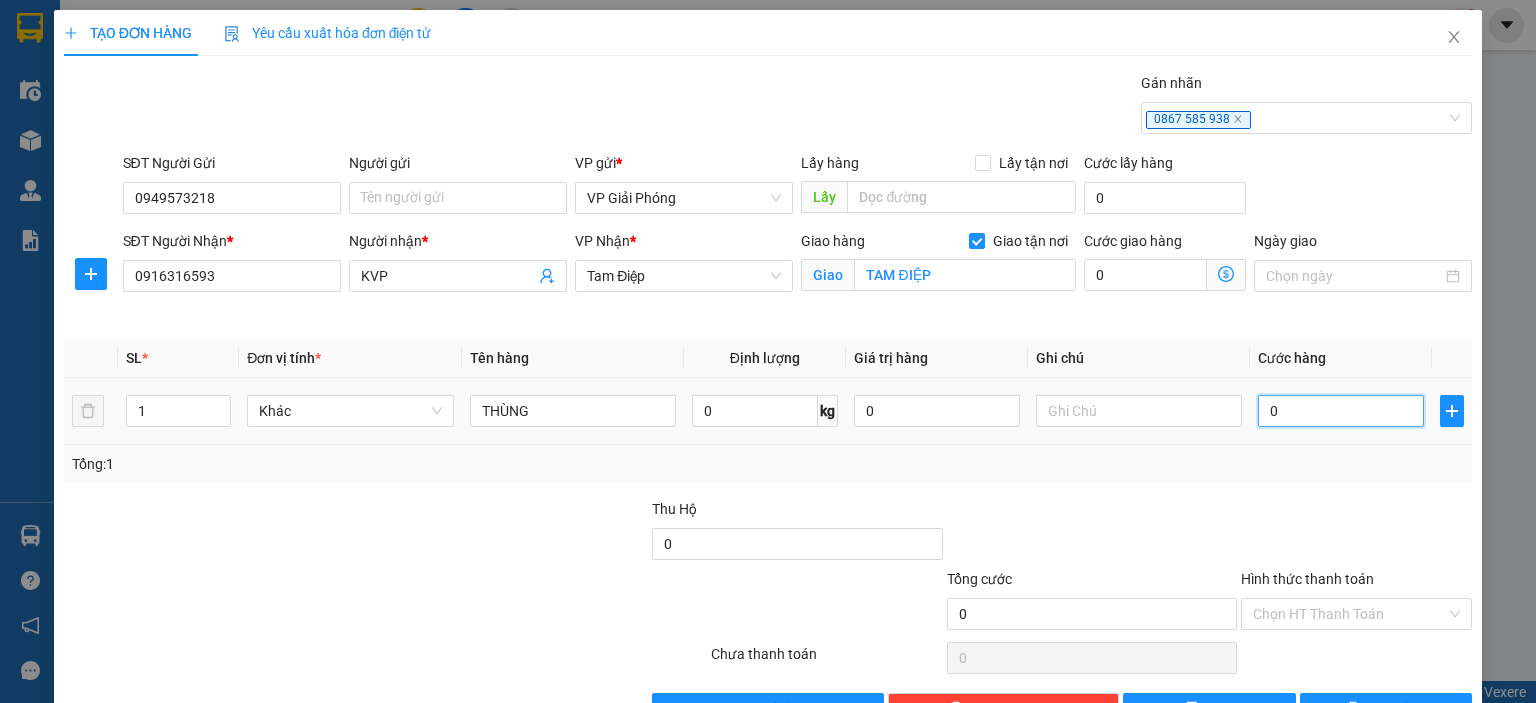 type on "5" 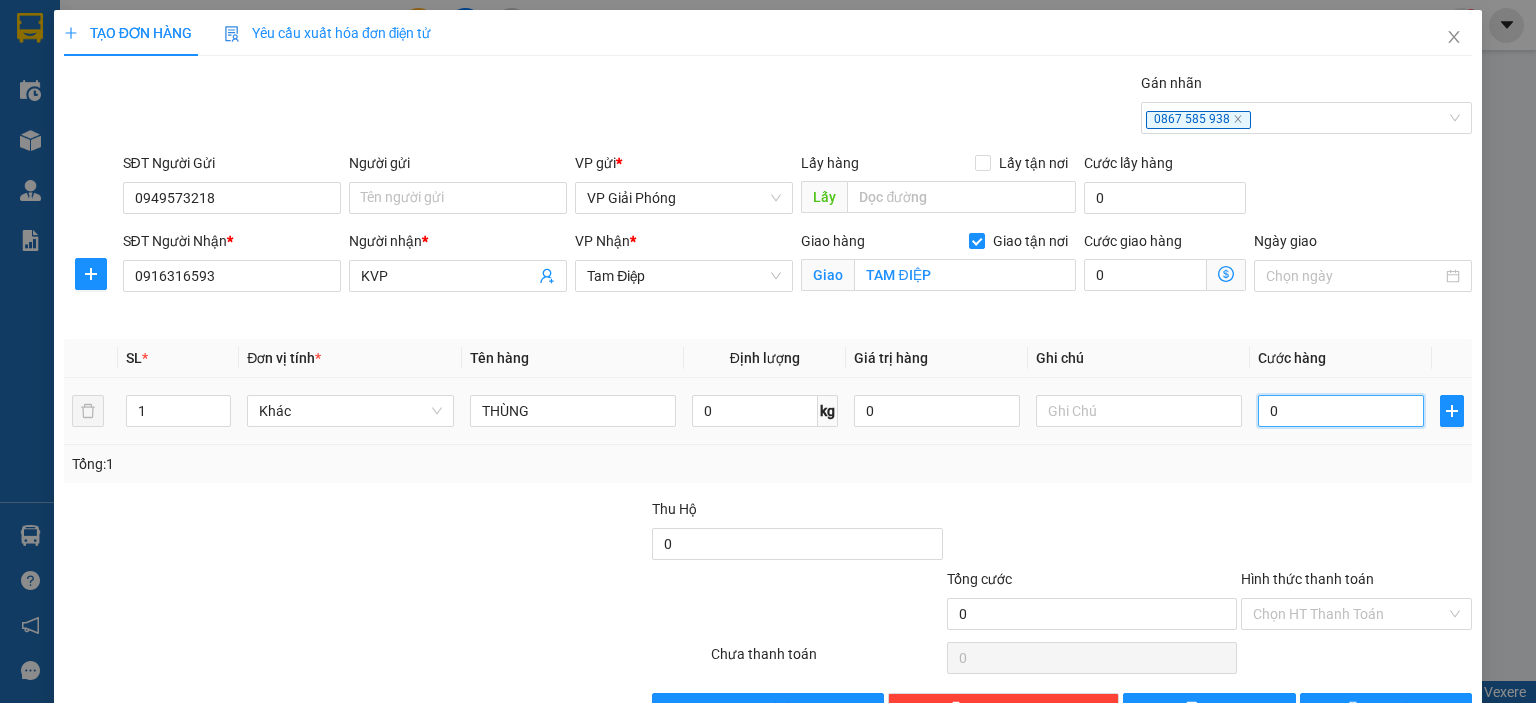 type on "5" 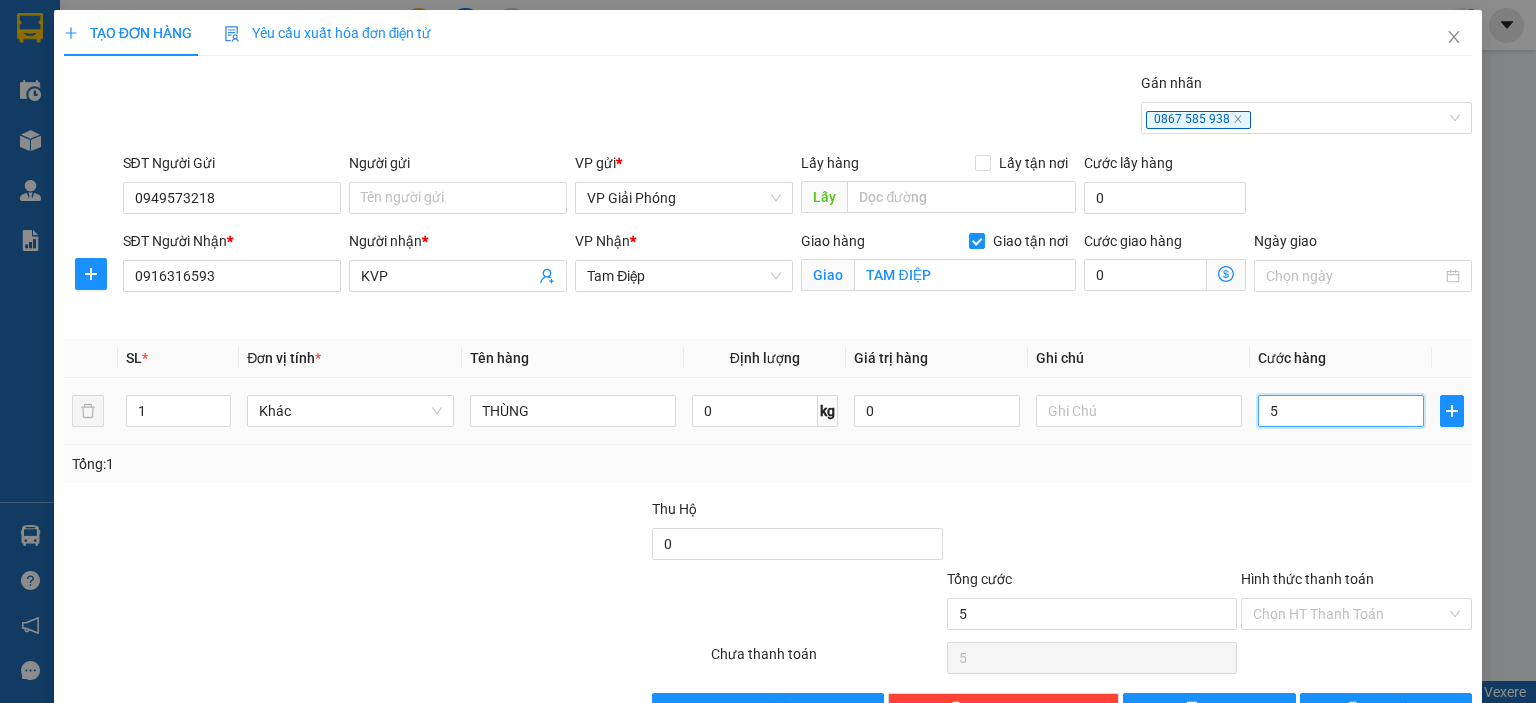 type on "50" 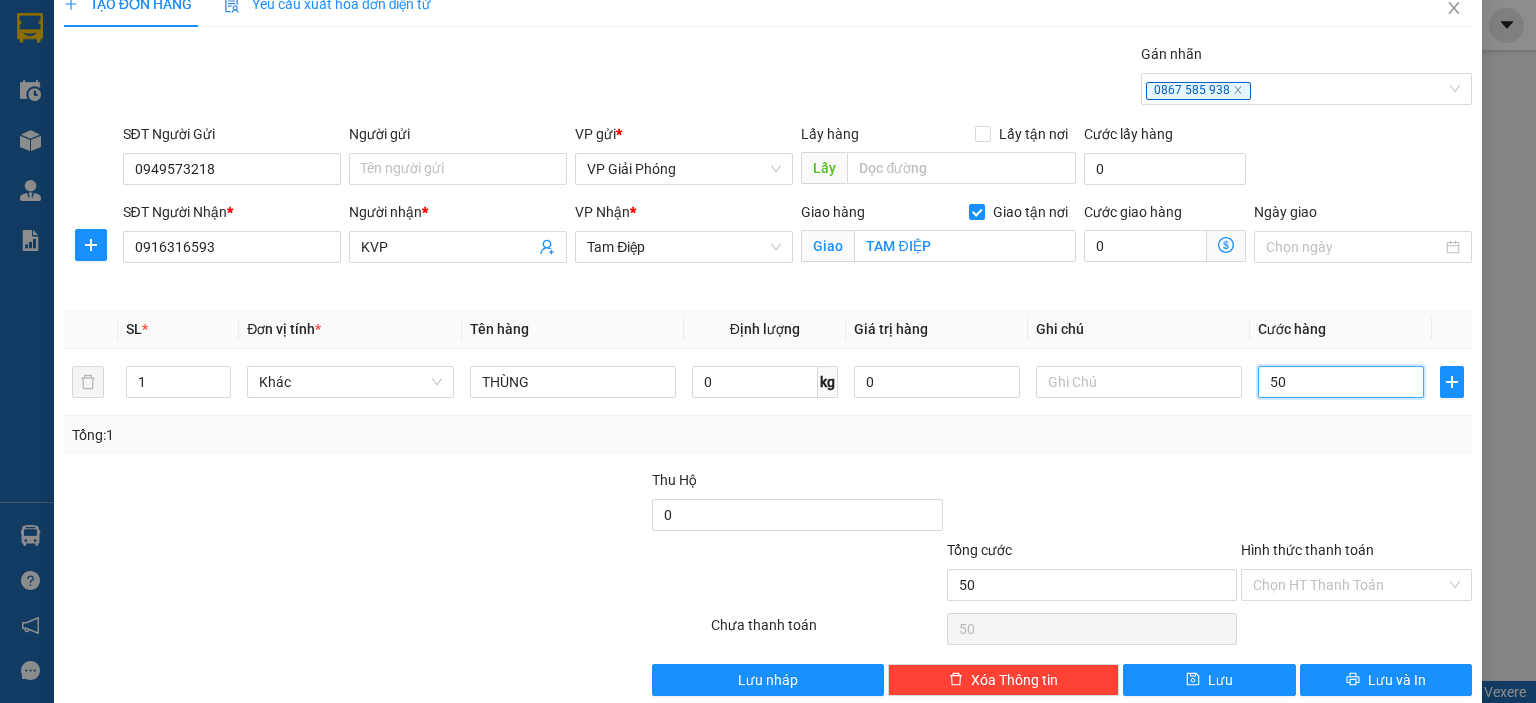 scroll, scrollTop: 58, scrollLeft: 0, axis: vertical 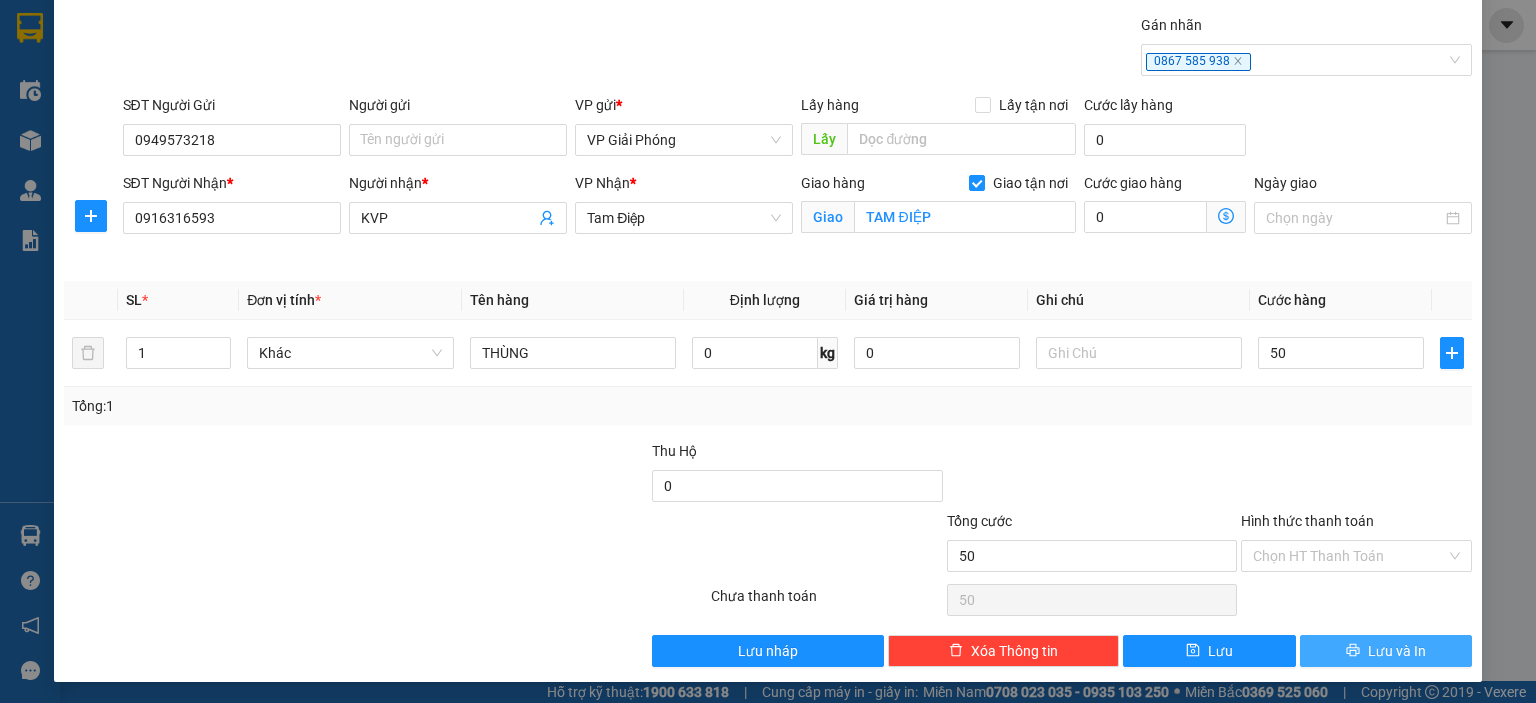type on "50.000" 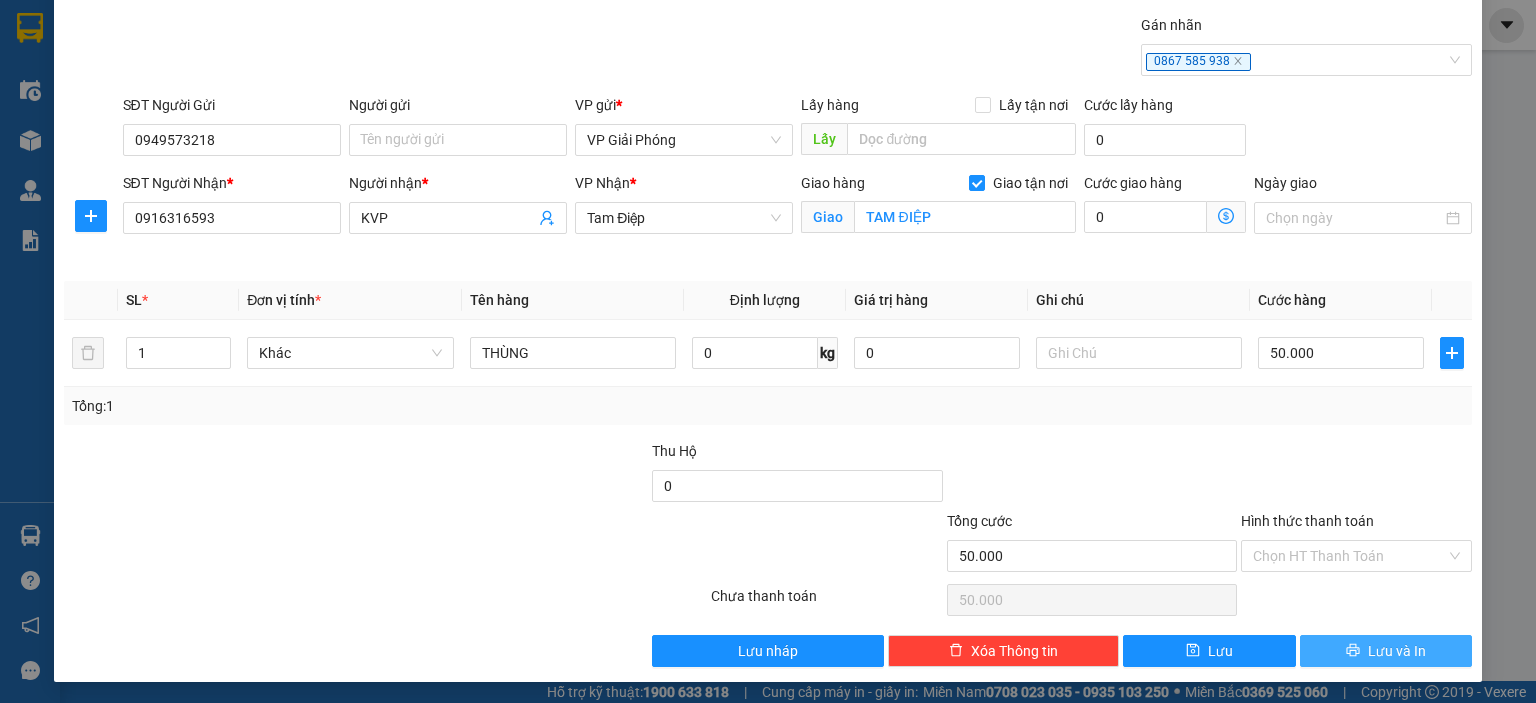 click on "Lưu và In" at bounding box center [1386, 651] 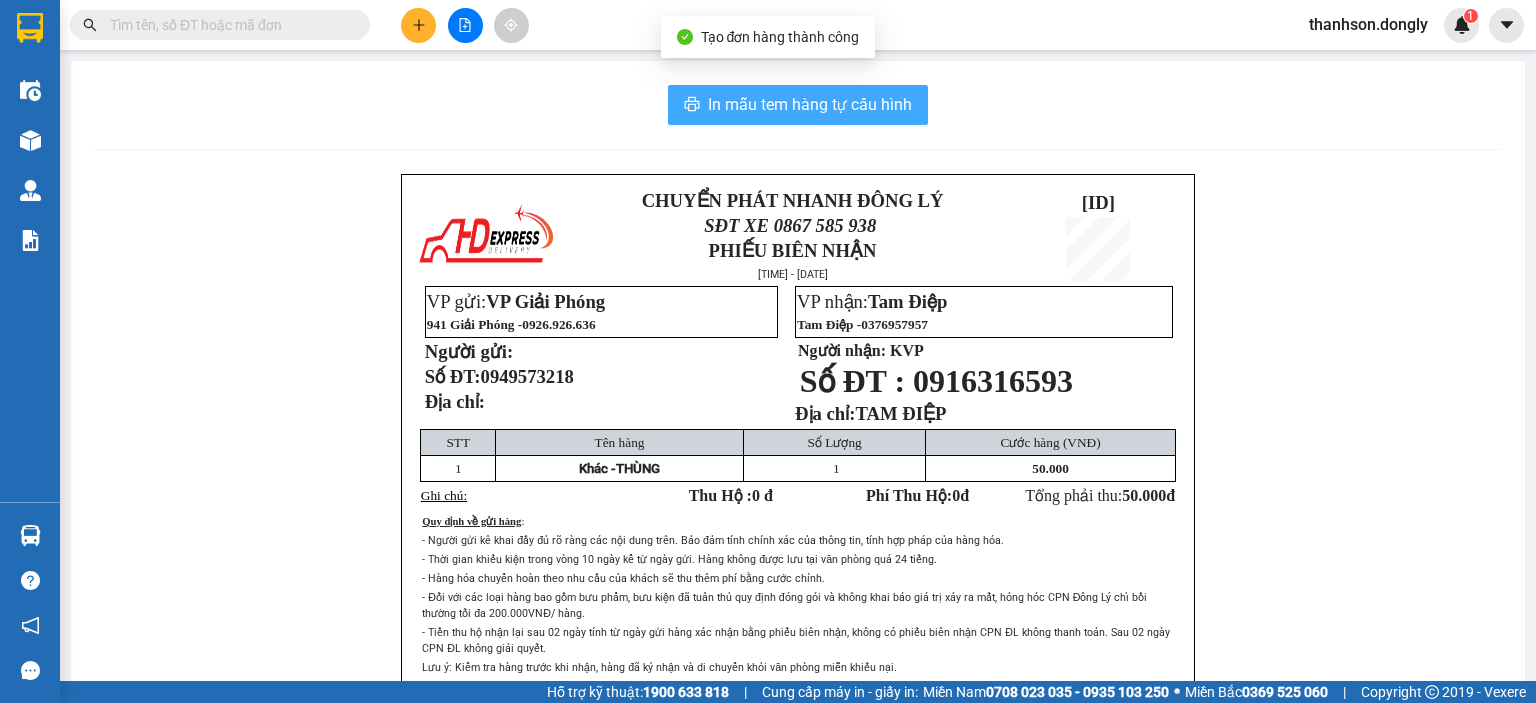 click on "In mẫu tem hàng tự cấu hình" at bounding box center [810, 104] 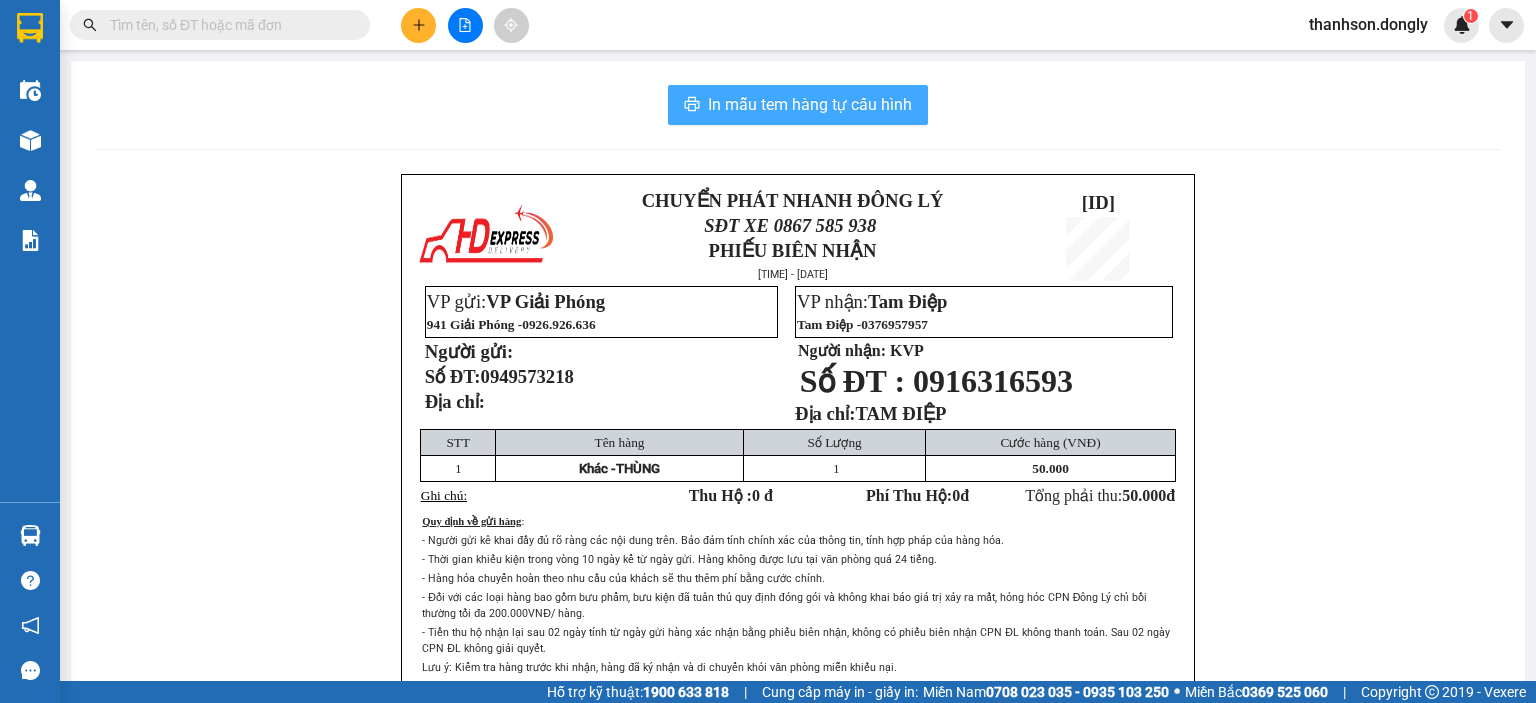 scroll, scrollTop: 0, scrollLeft: 0, axis: both 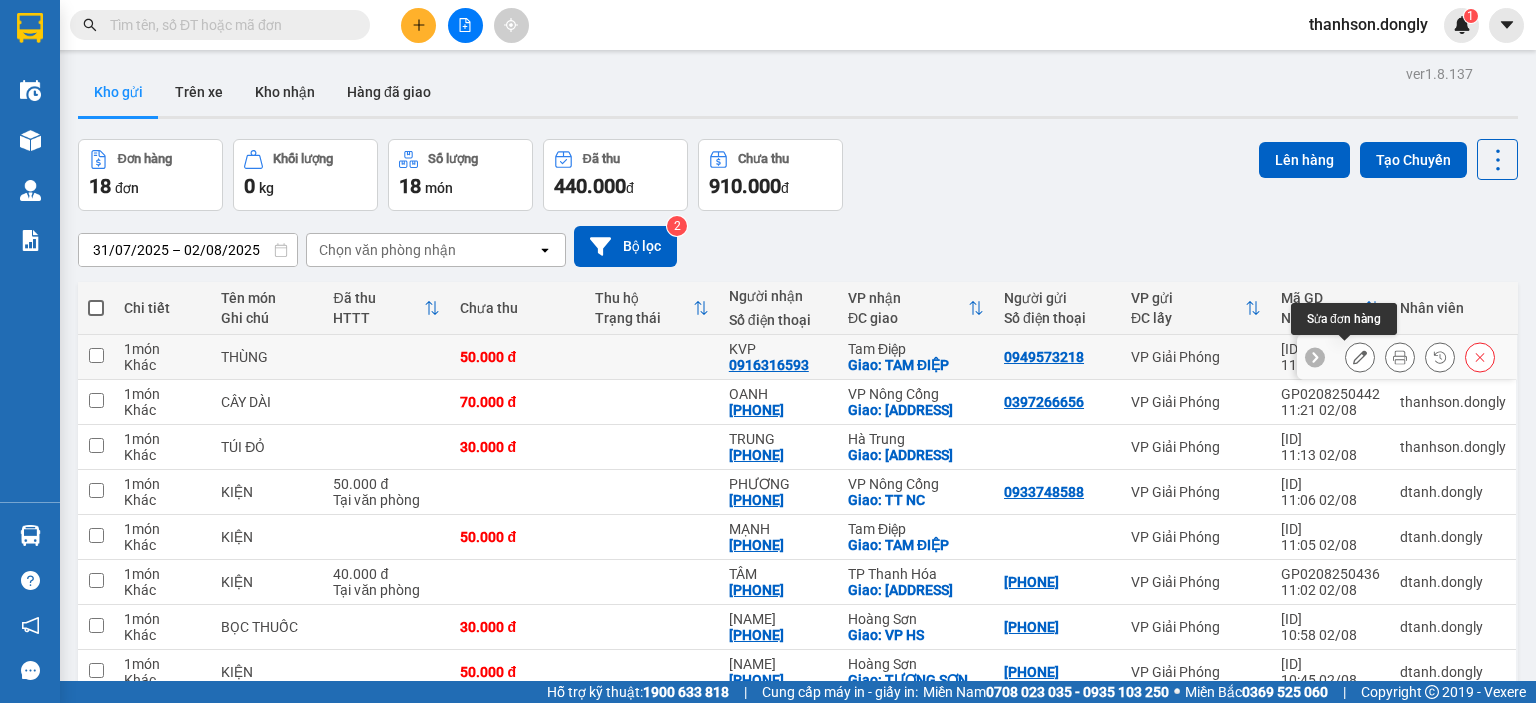 click 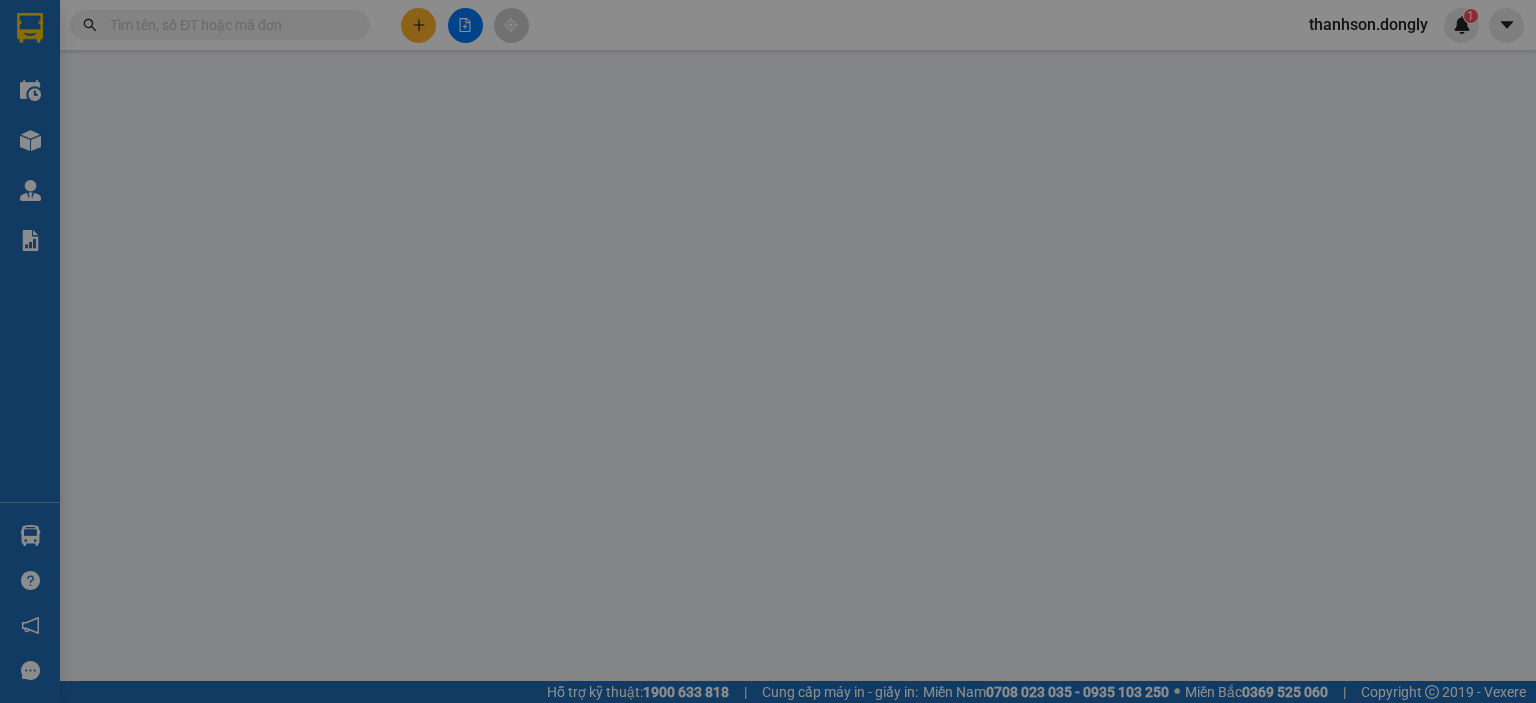 type on "0949573218" 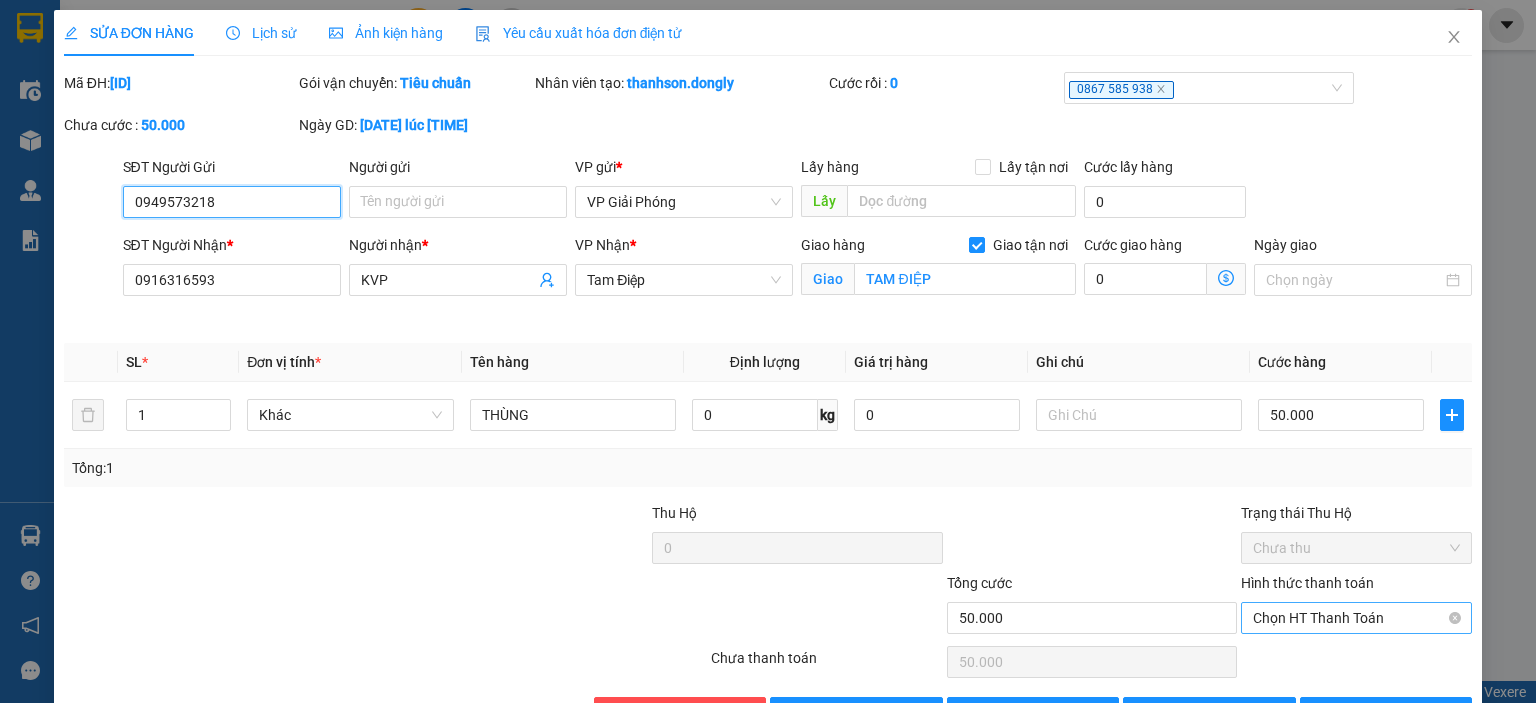 click on "Chọn HT Thanh Toán" at bounding box center (1356, 618) 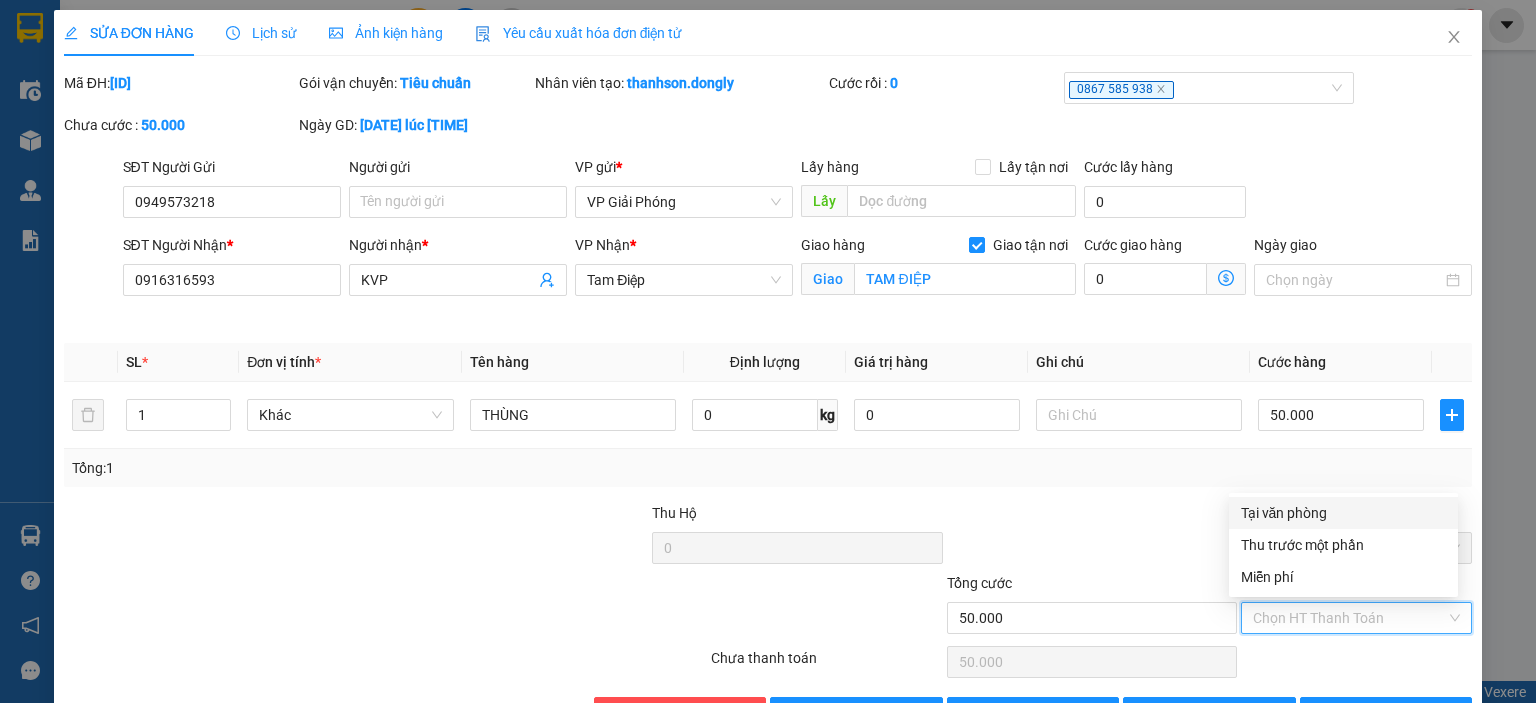 click on "Tại văn phòng" at bounding box center [1343, 513] 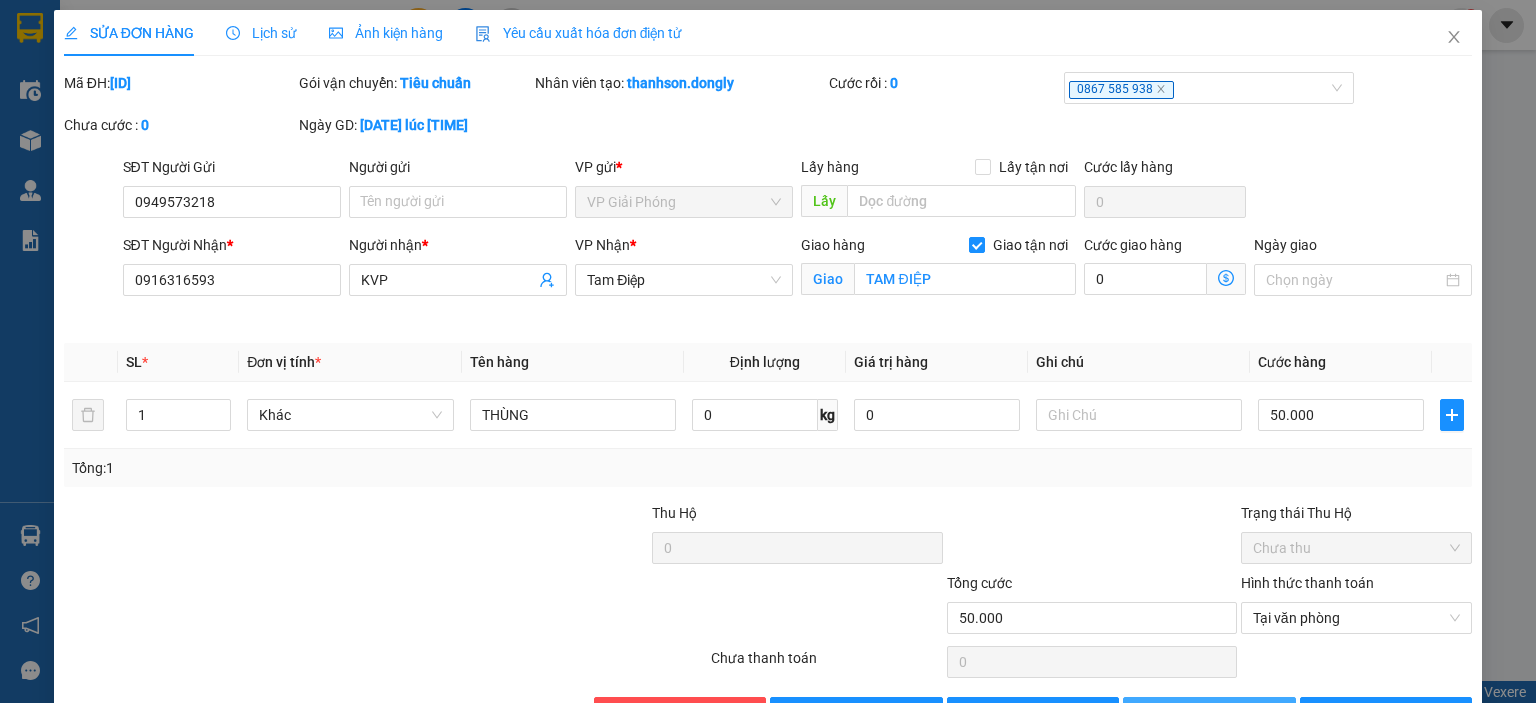 click on "Lưu thay đổi" at bounding box center (1221, 713) 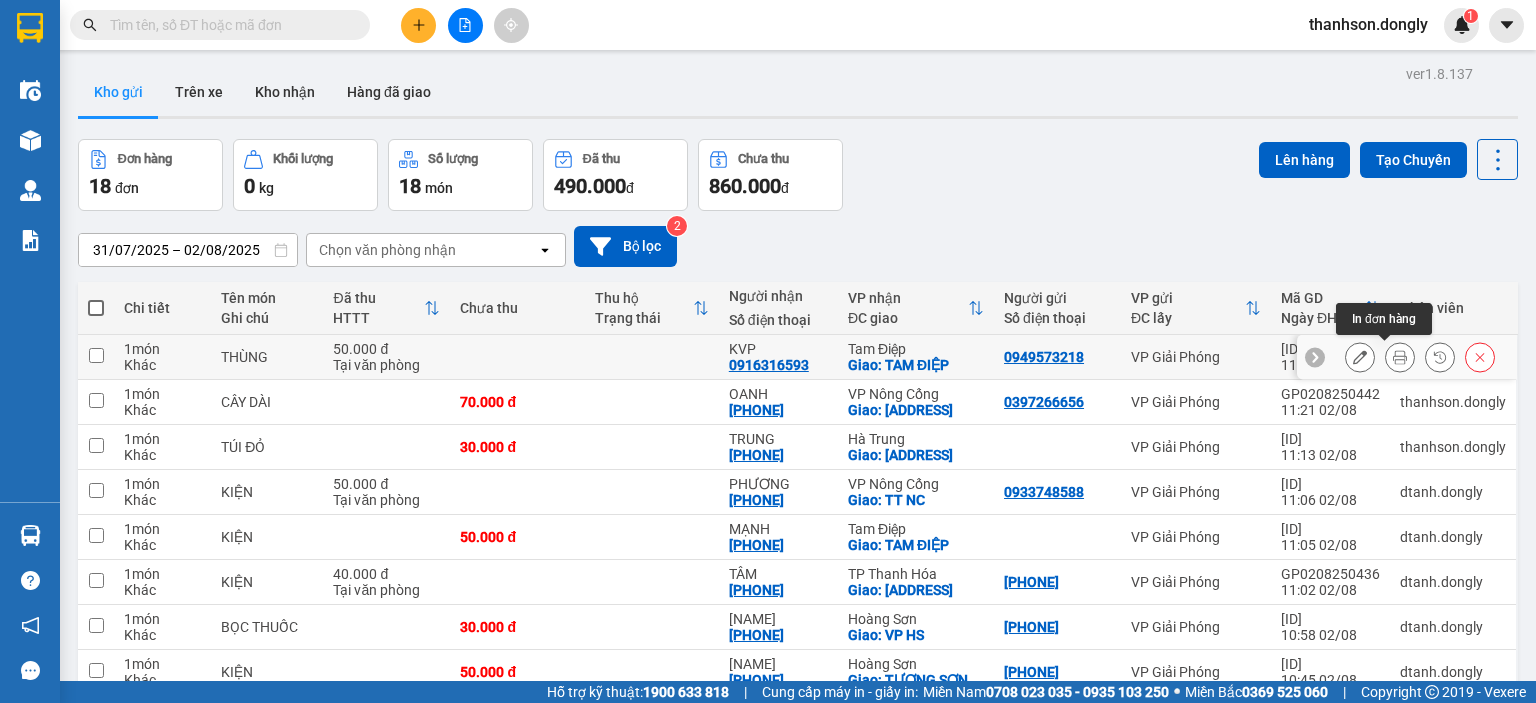 click at bounding box center (1400, 357) 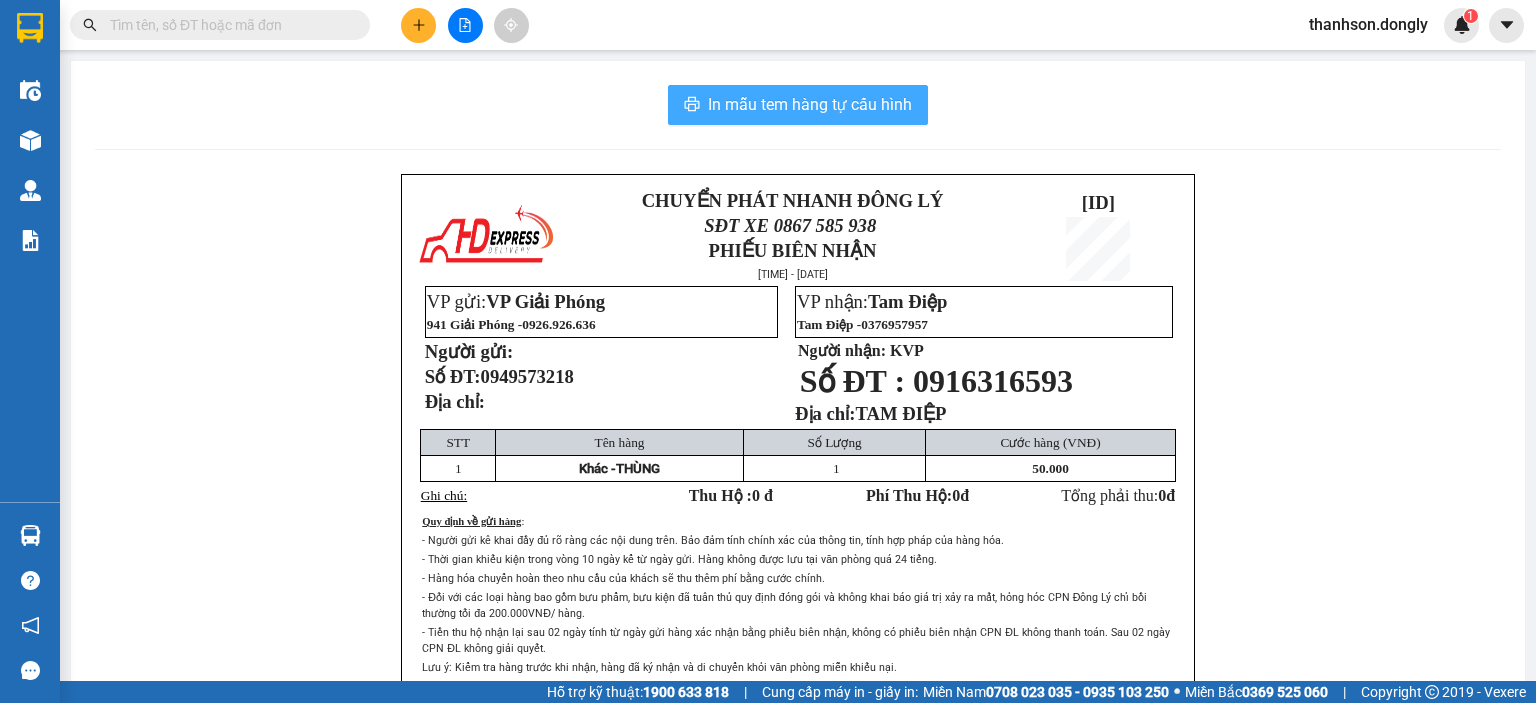 click on "In mẫu tem hàng tự cấu hình" at bounding box center (810, 104) 